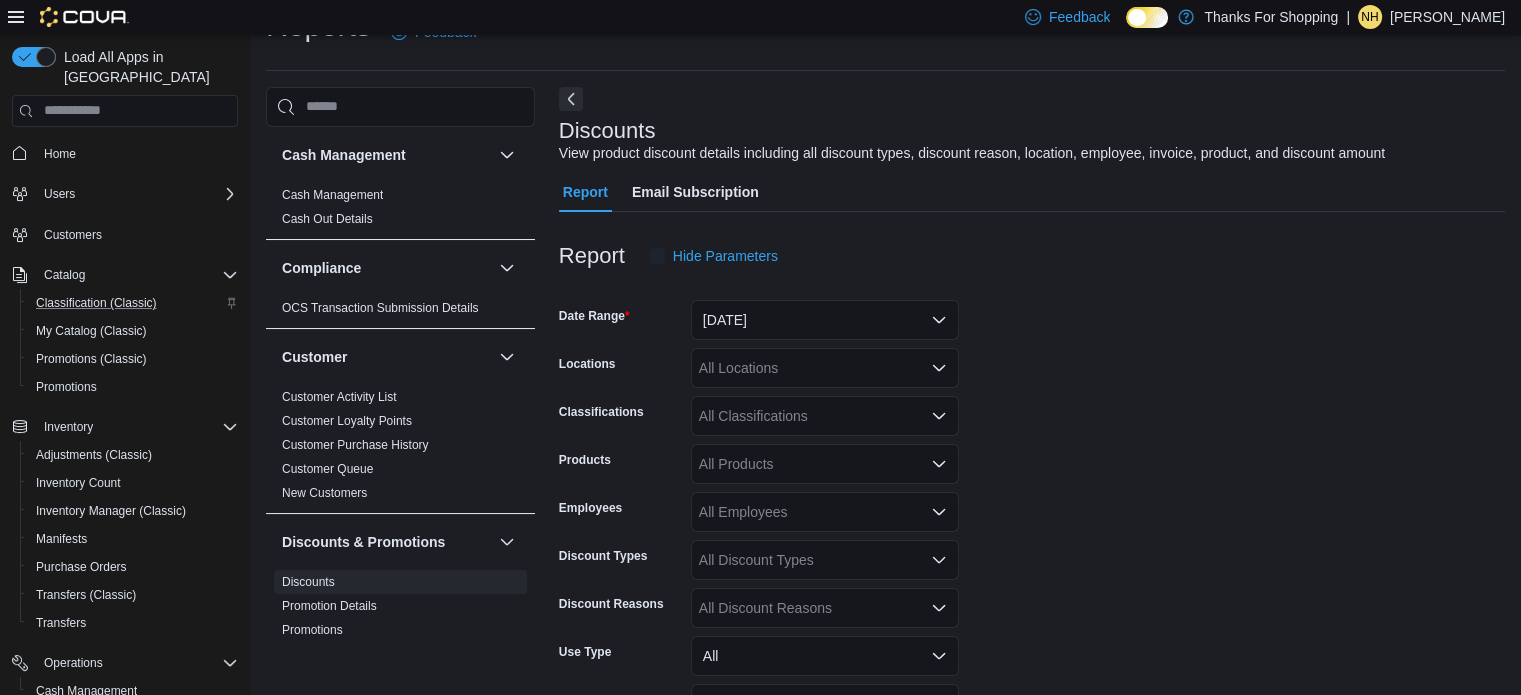 scroll, scrollTop: 46, scrollLeft: 0, axis: vertical 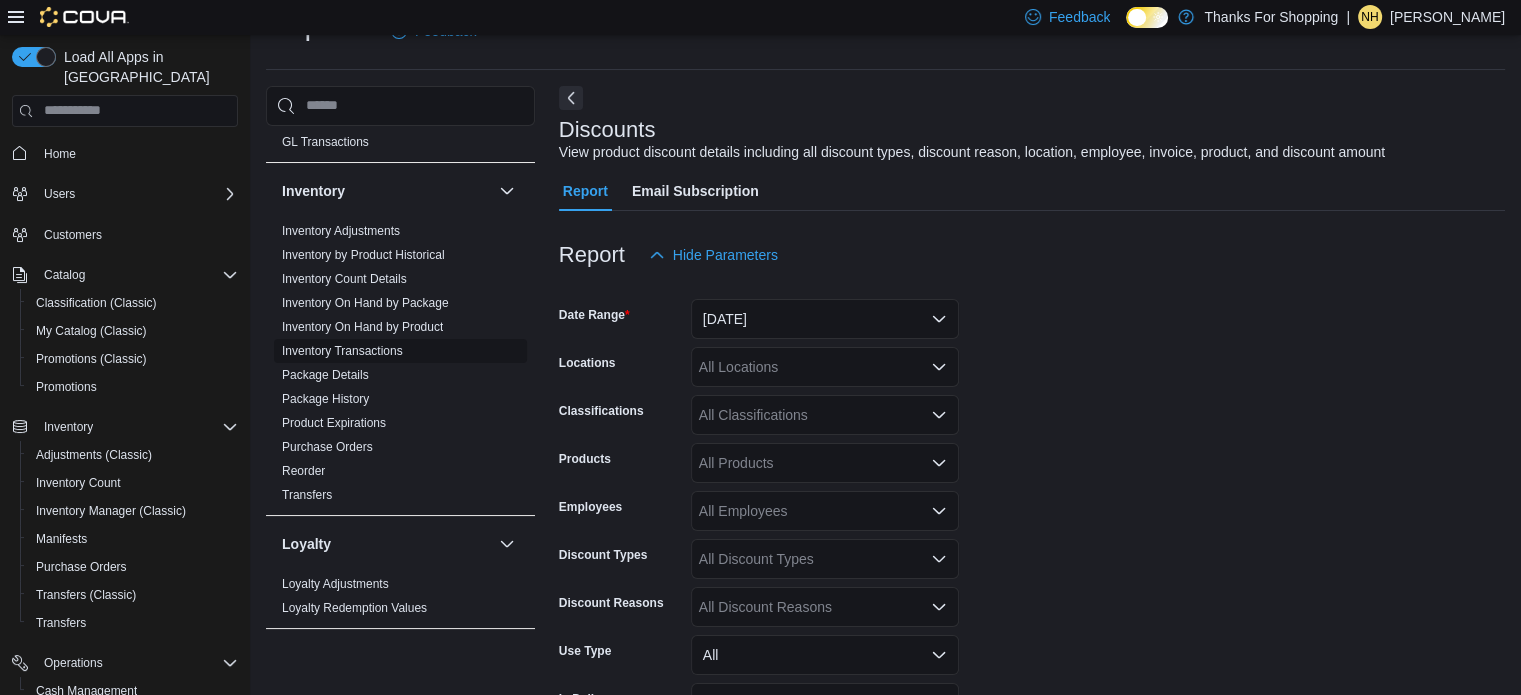 click on "Inventory Transactions" at bounding box center (342, 351) 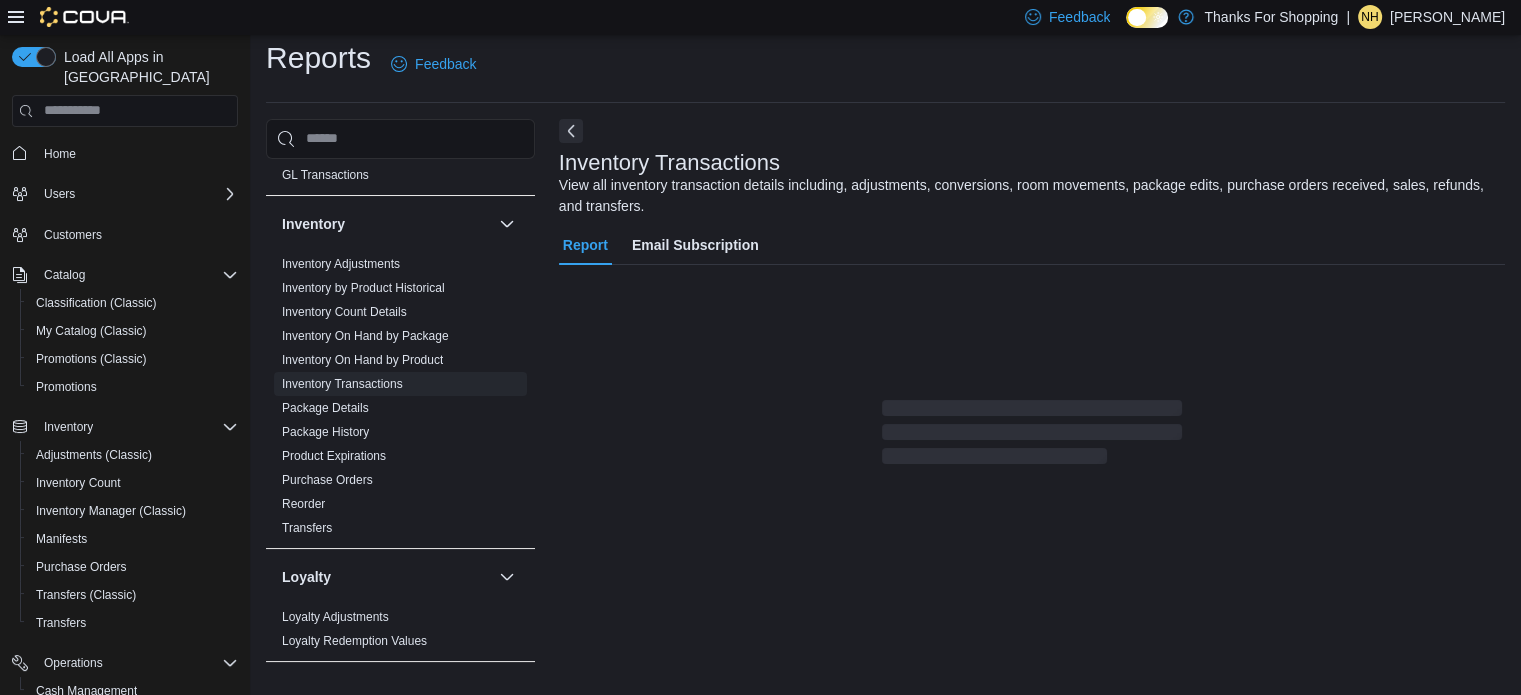 scroll, scrollTop: 67, scrollLeft: 0, axis: vertical 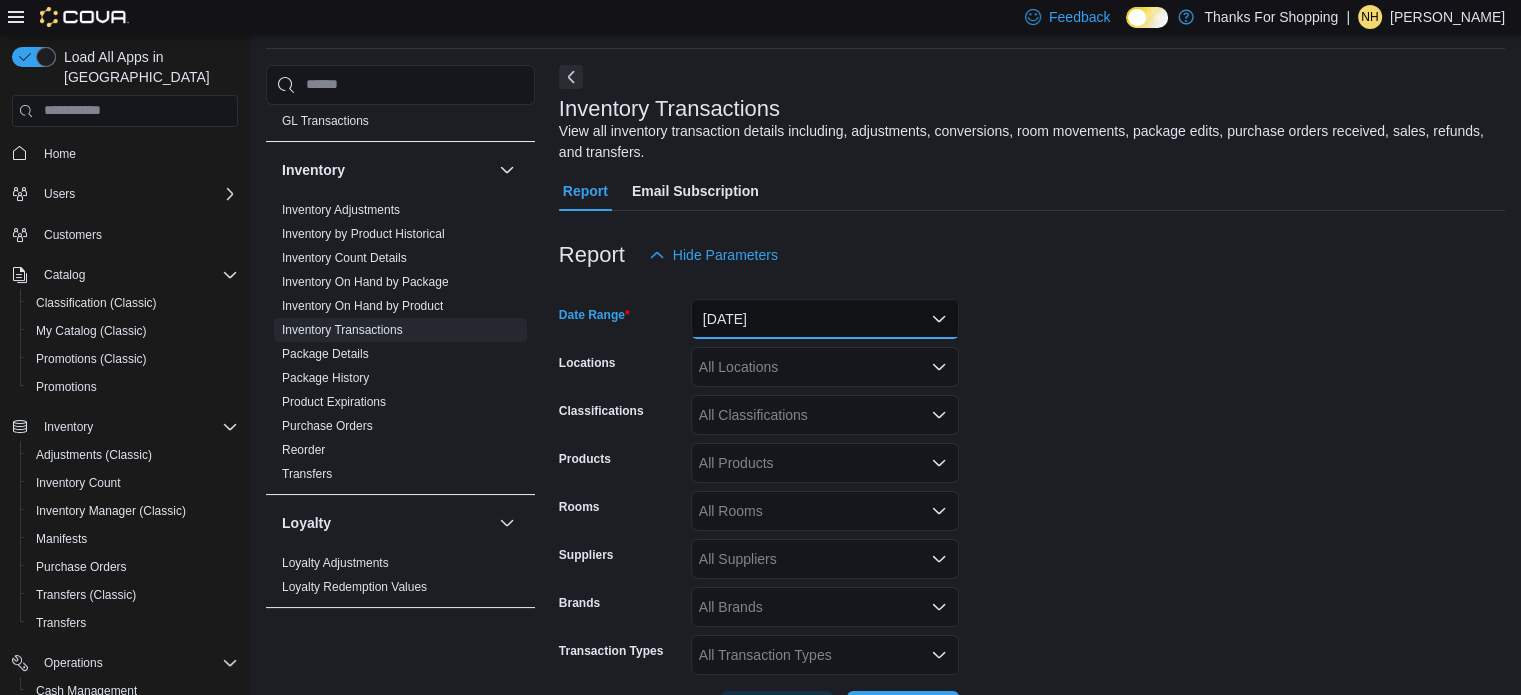 click on "[DATE]" at bounding box center (825, 319) 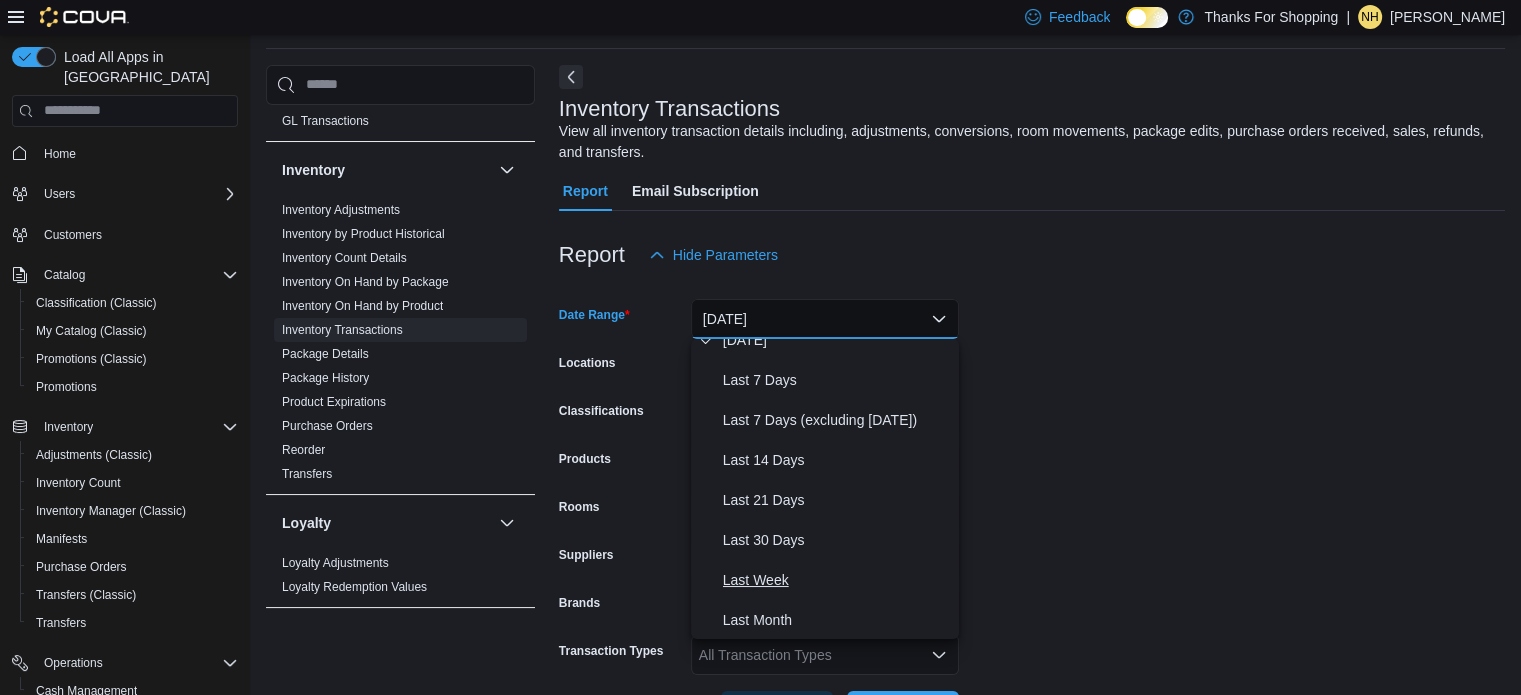 scroll, scrollTop: 100, scrollLeft: 0, axis: vertical 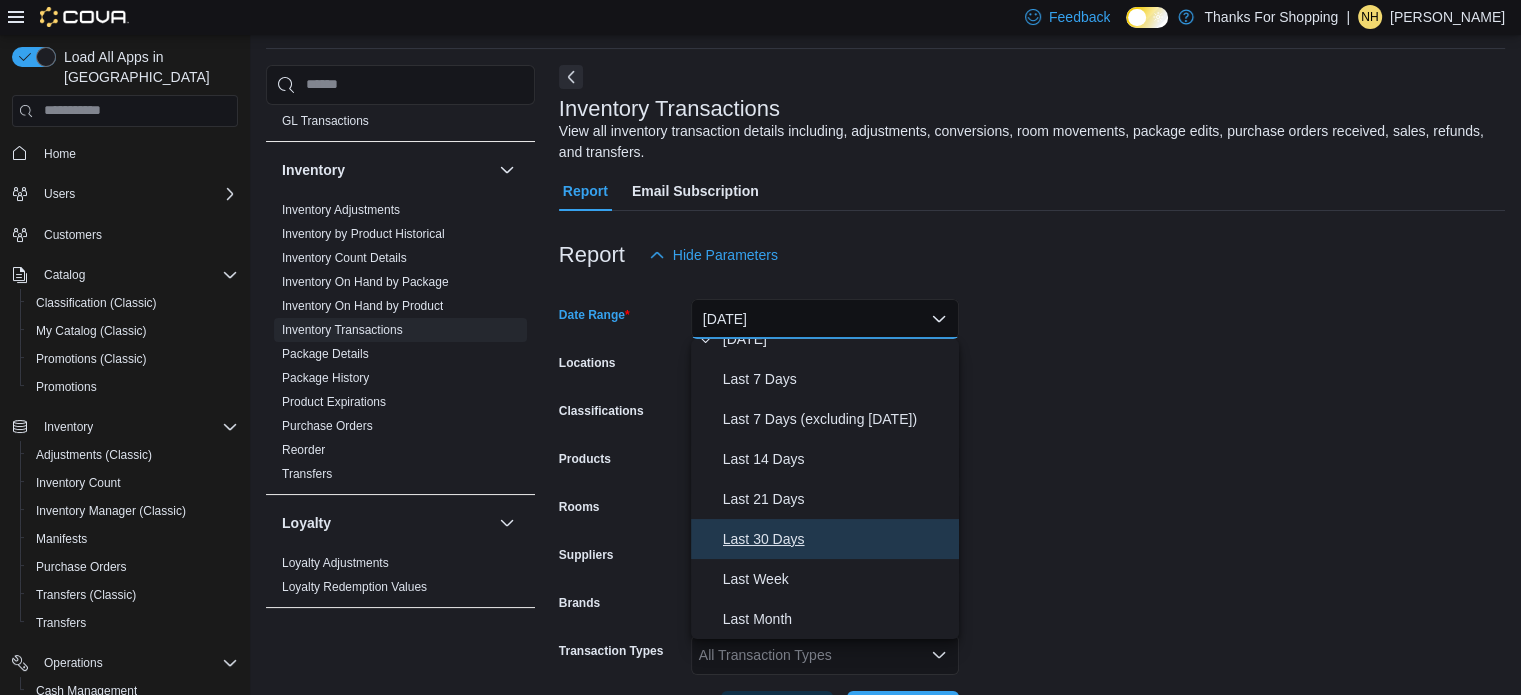 click on "Last 30 Days" at bounding box center (837, 539) 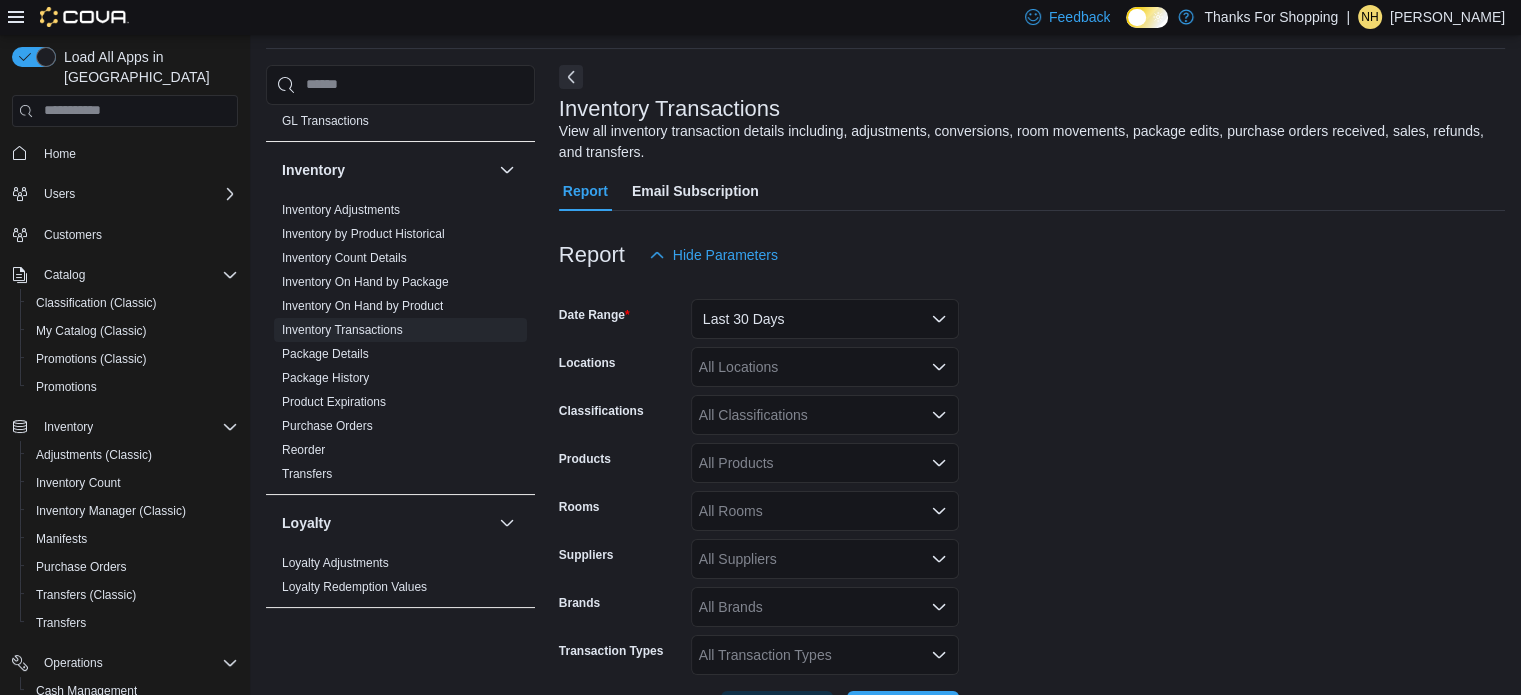 click on "Date Range Last 30 Days Locations All Locations Classifications All Classifications Products All Products Rooms All Rooms Suppliers All Suppliers Brands All Brands Transaction Types All Transaction Types Export  Run Report" at bounding box center [1032, 503] 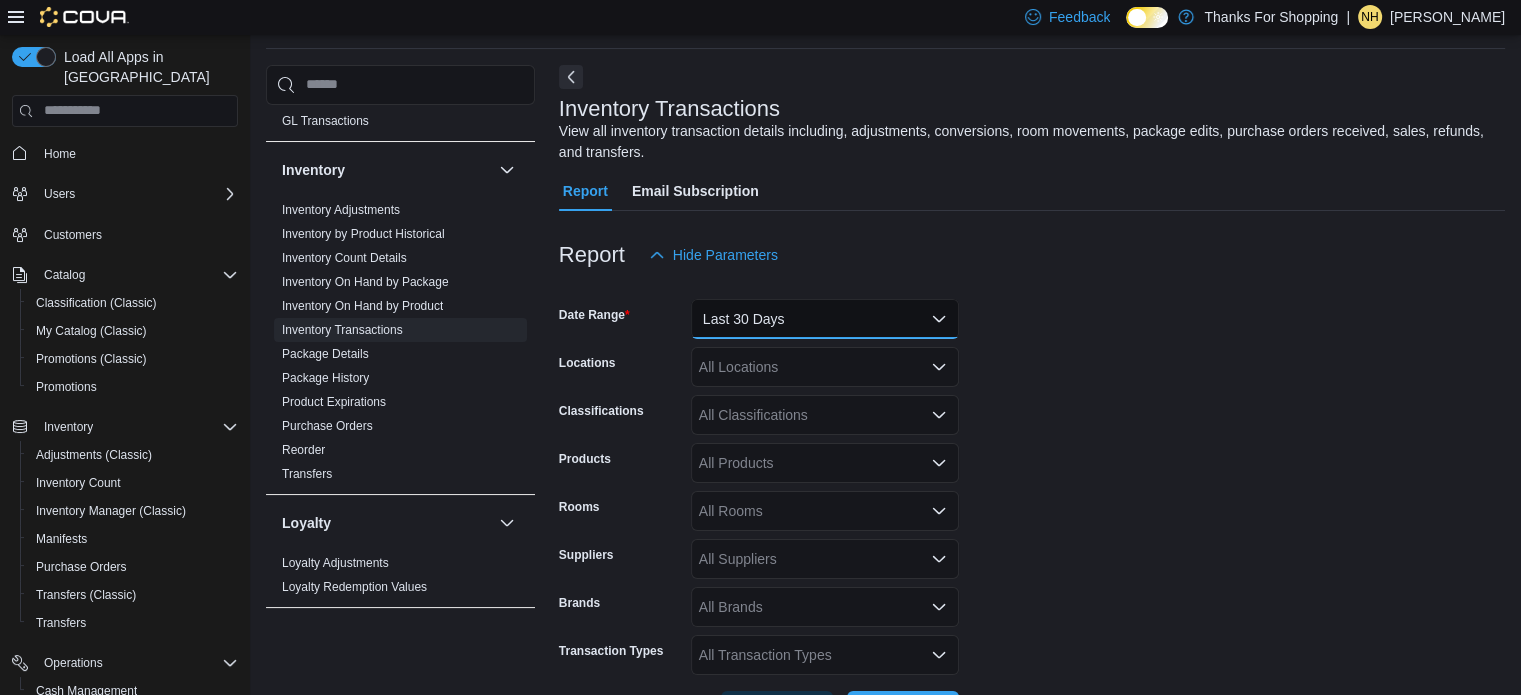 click on "Last 30 Days" at bounding box center [825, 319] 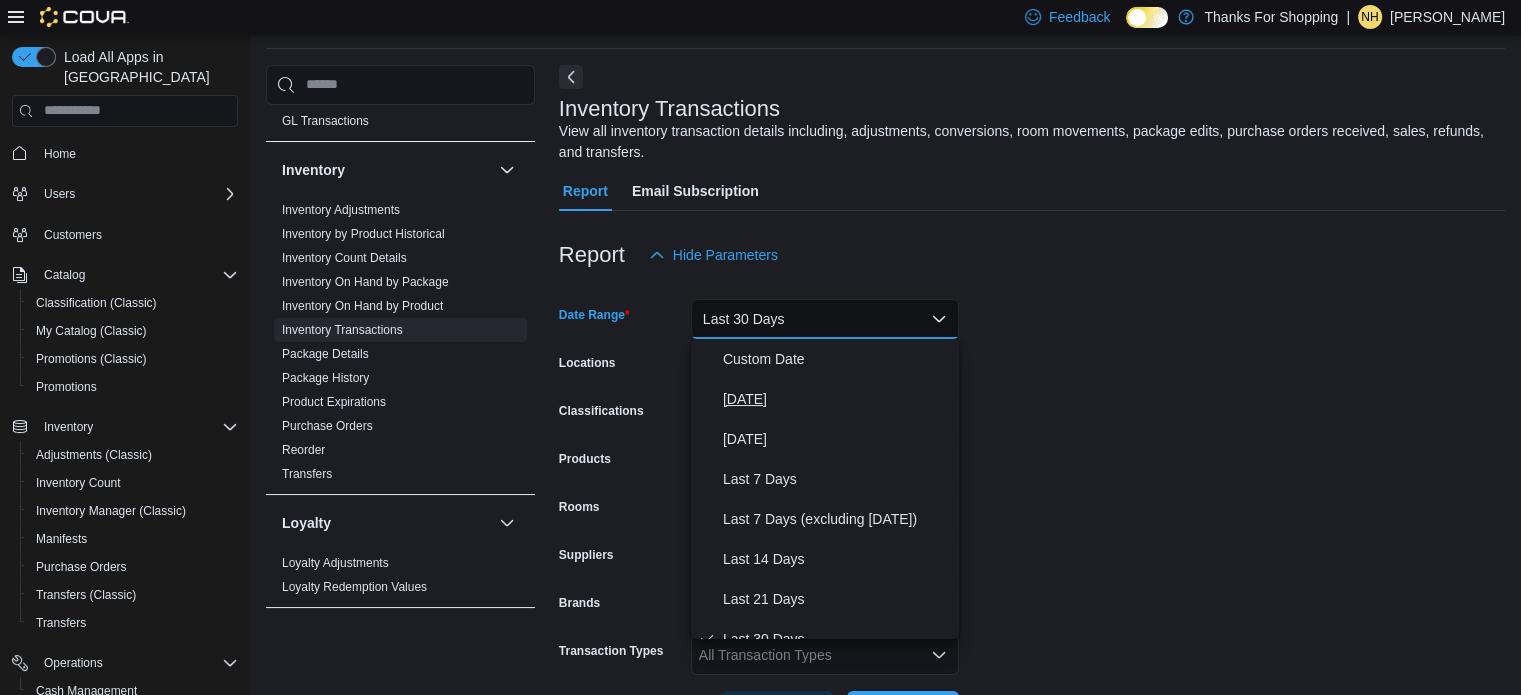 scroll, scrollTop: 20, scrollLeft: 0, axis: vertical 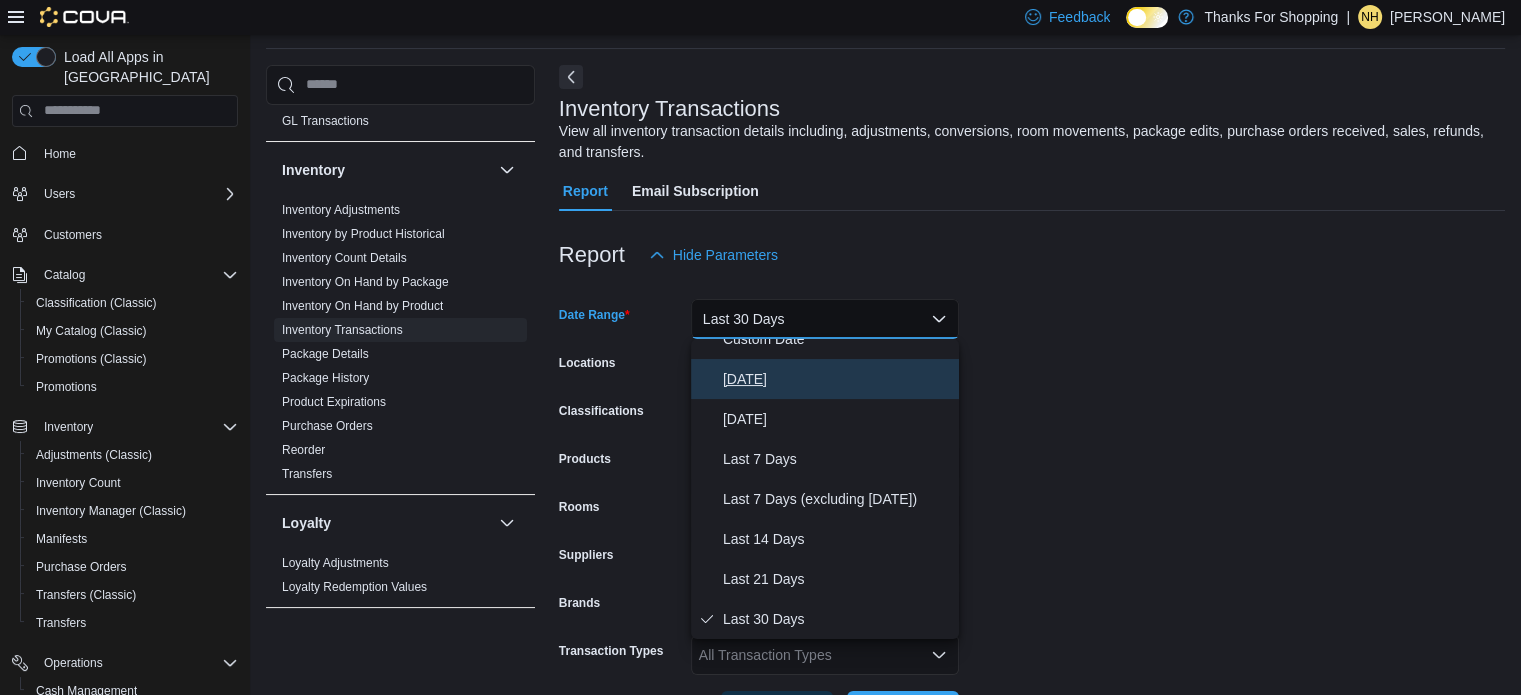 click on "[DATE]" at bounding box center (825, 379) 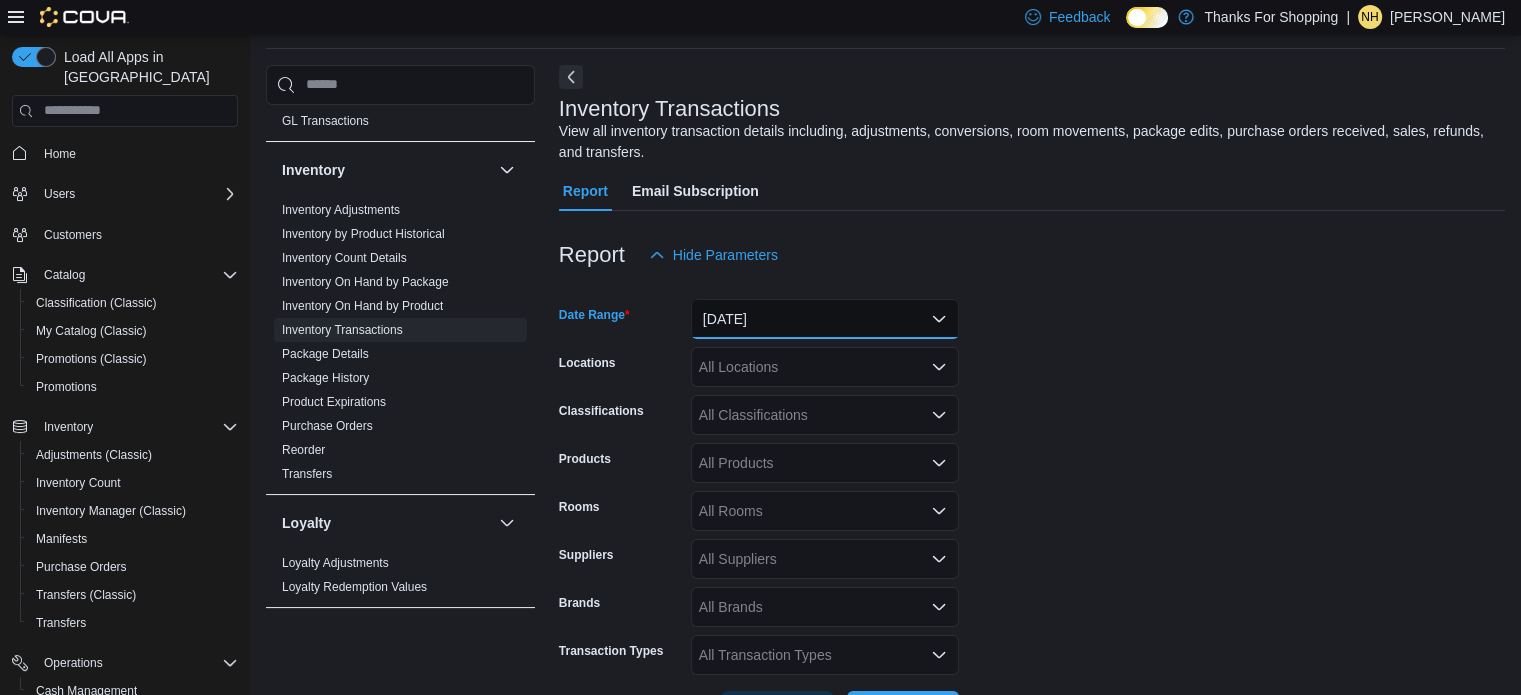 click on "[DATE]" at bounding box center (825, 319) 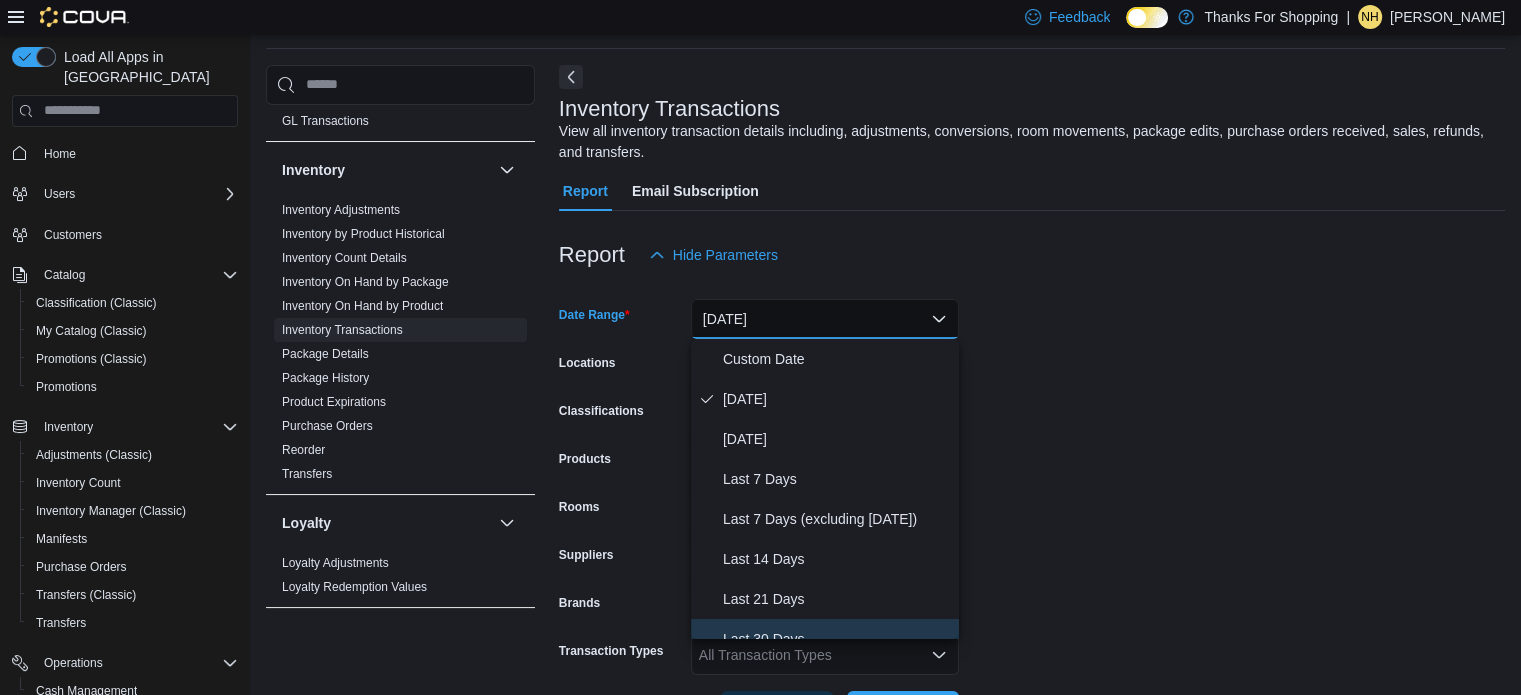 click on "Last 30 Days" at bounding box center [837, 639] 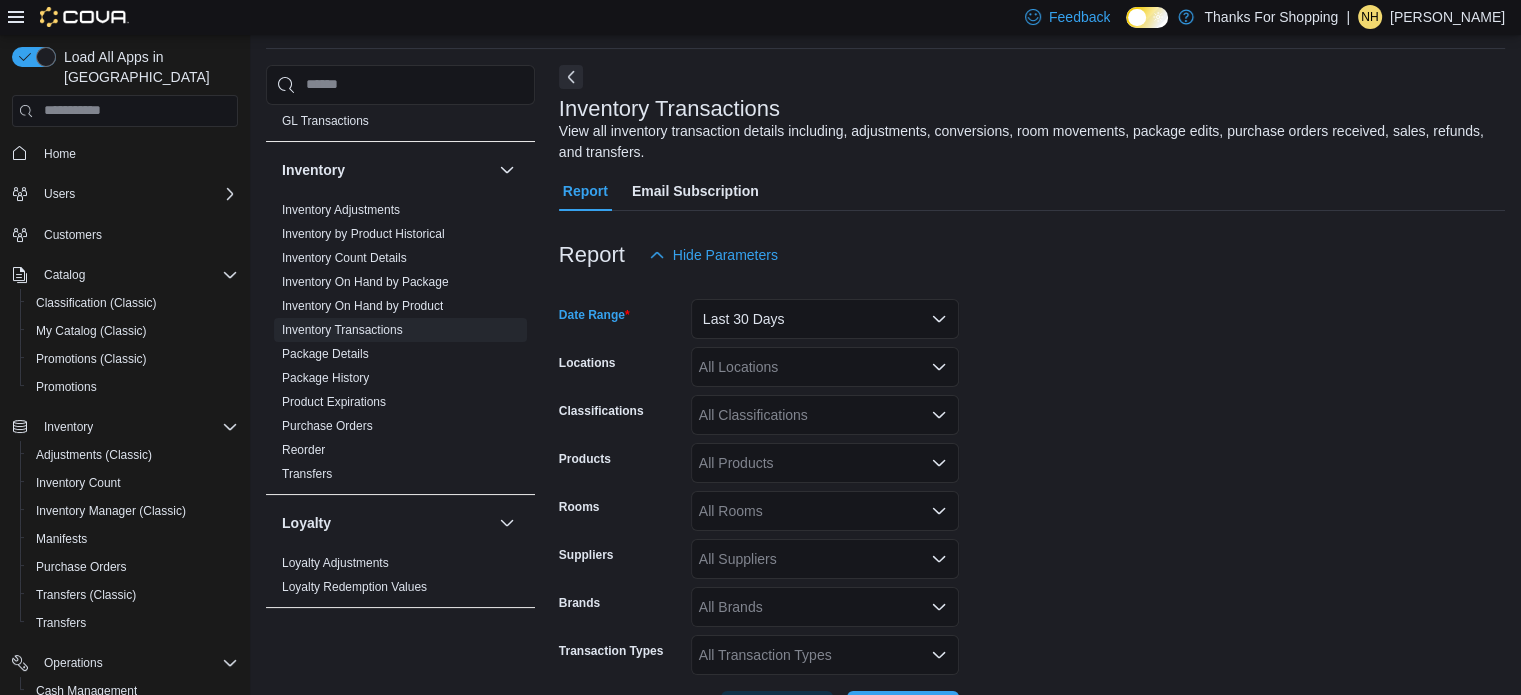 click on "All Locations" at bounding box center (825, 367) 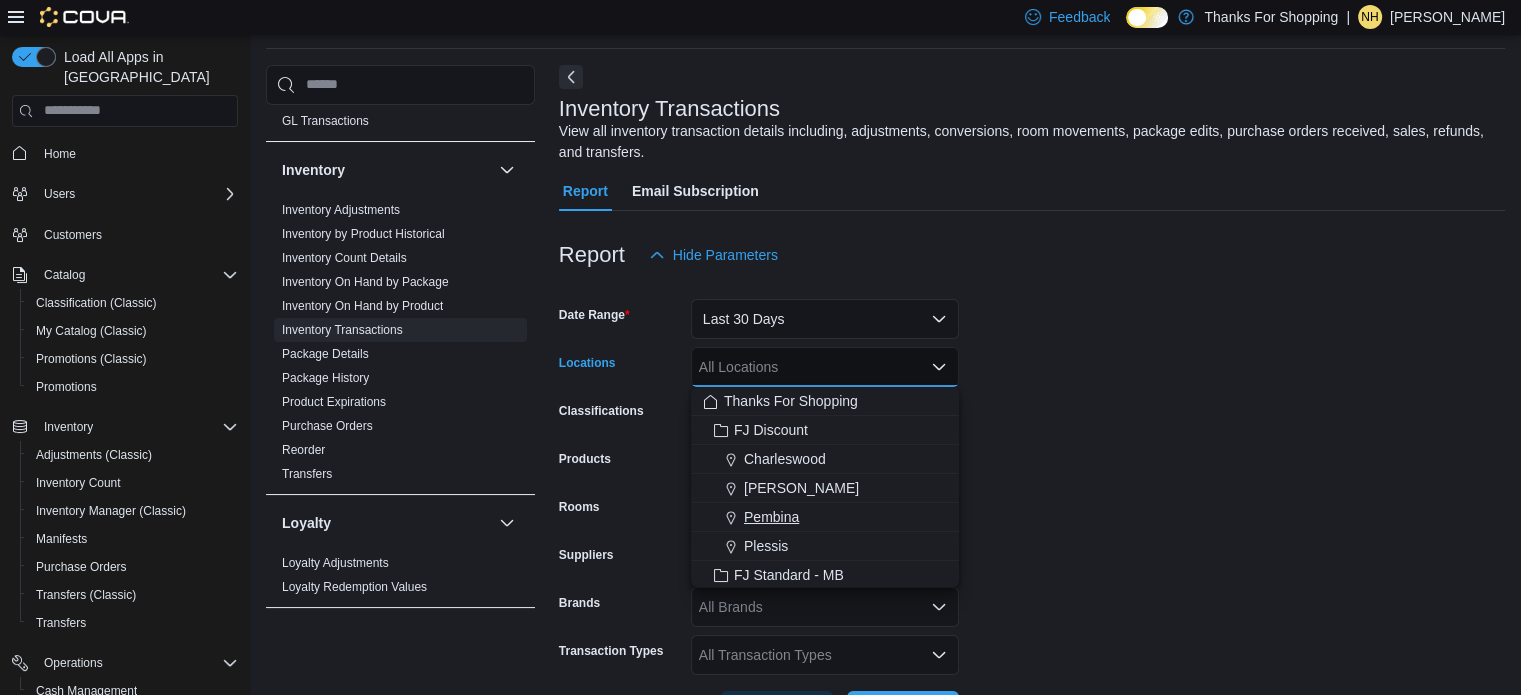 click on "Pembina" at bounding box center (771, 517) 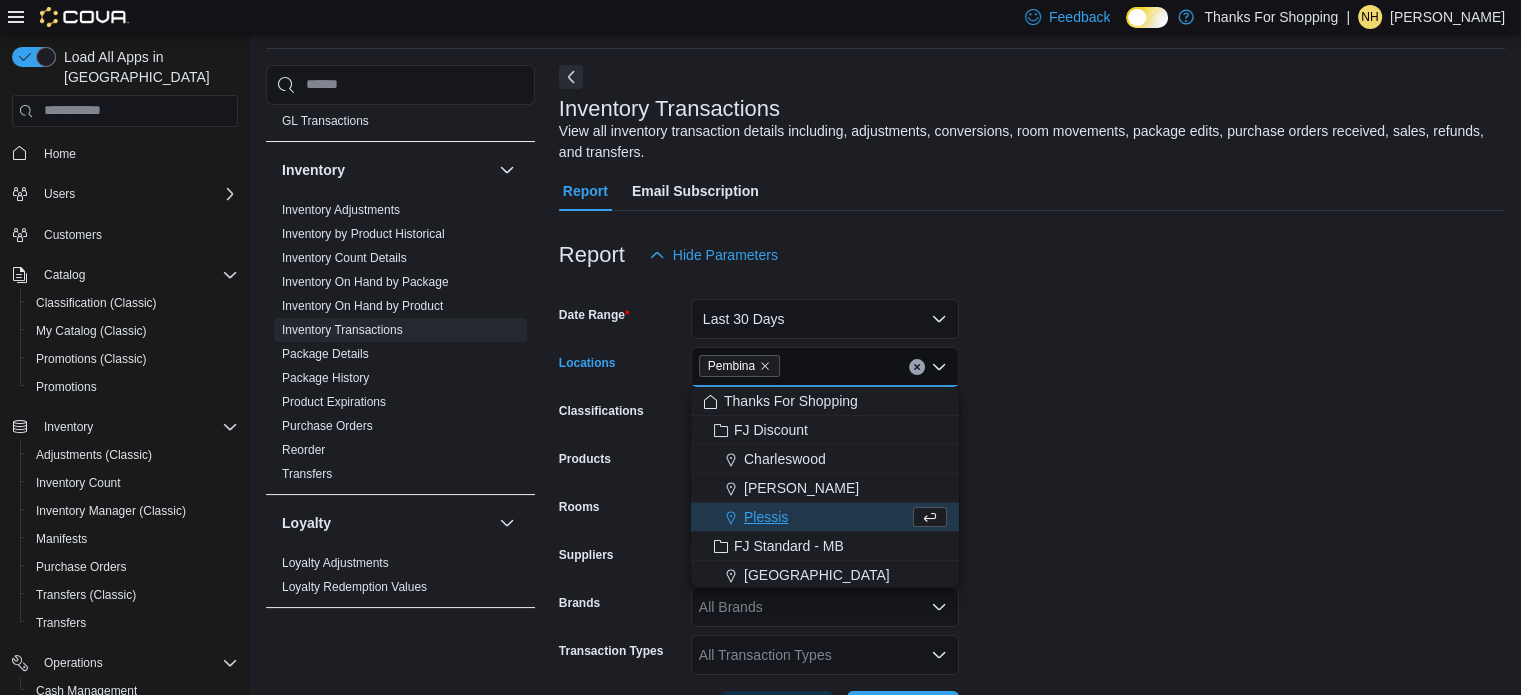 drag, startPoint x: 1140, startPoint y: 425, endPoint x: 1115, endPoint y: 434, distance: 26.57066 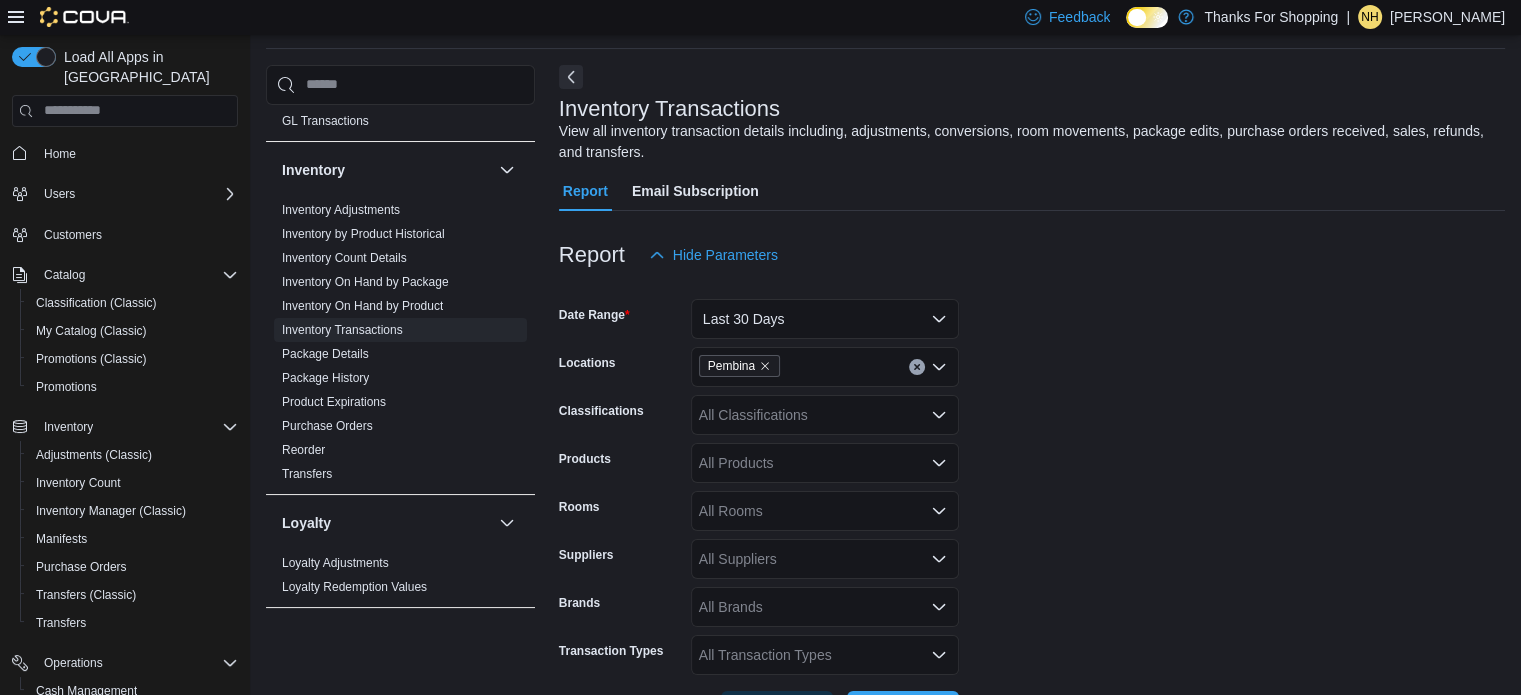 click on "Pembina" at bounding box center (825, 367) 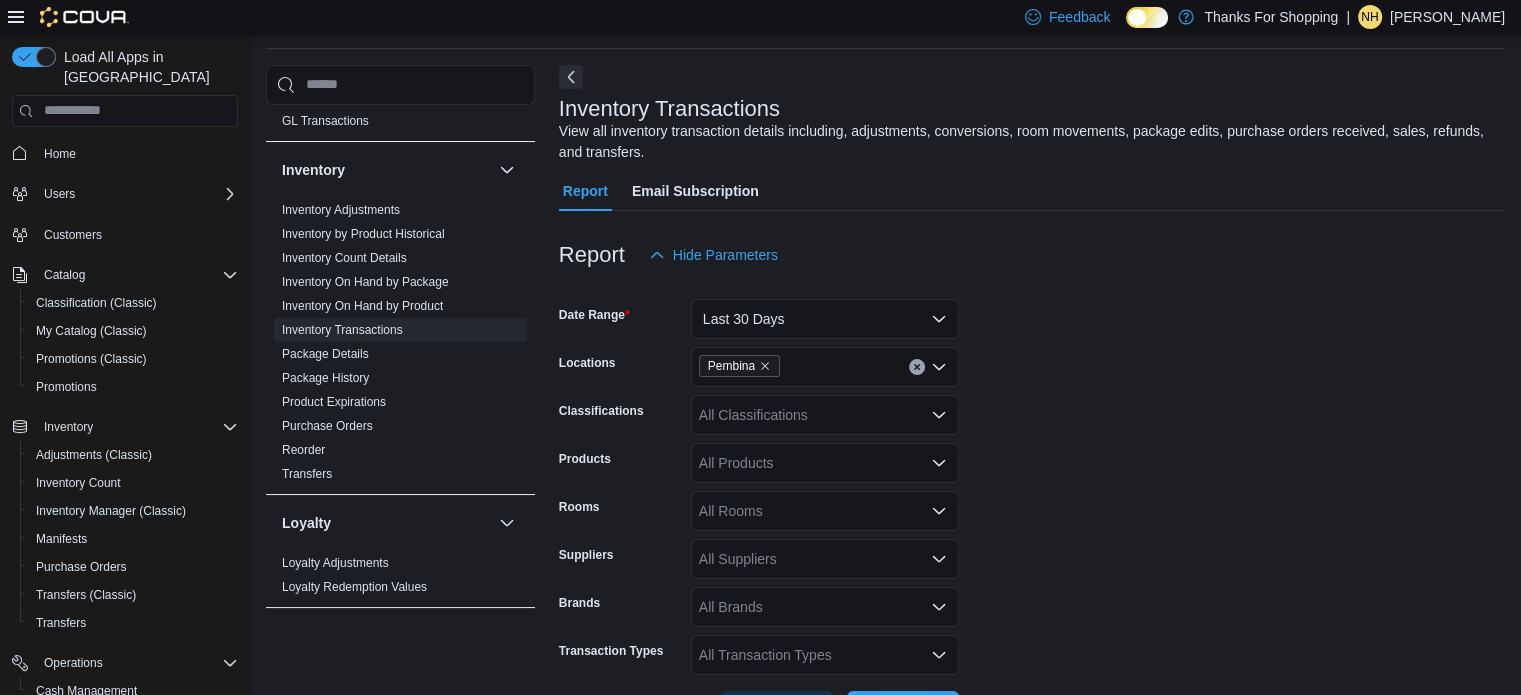 click on "Date Range Last 30 Days Locations Pembina Classifications All Classifications Products All Products Rooms All Rooms Suppliers All Suppliers Brands All Brands Transaction Types All Transaction Types Export  Run Report" at bounding box center [1032, 503] 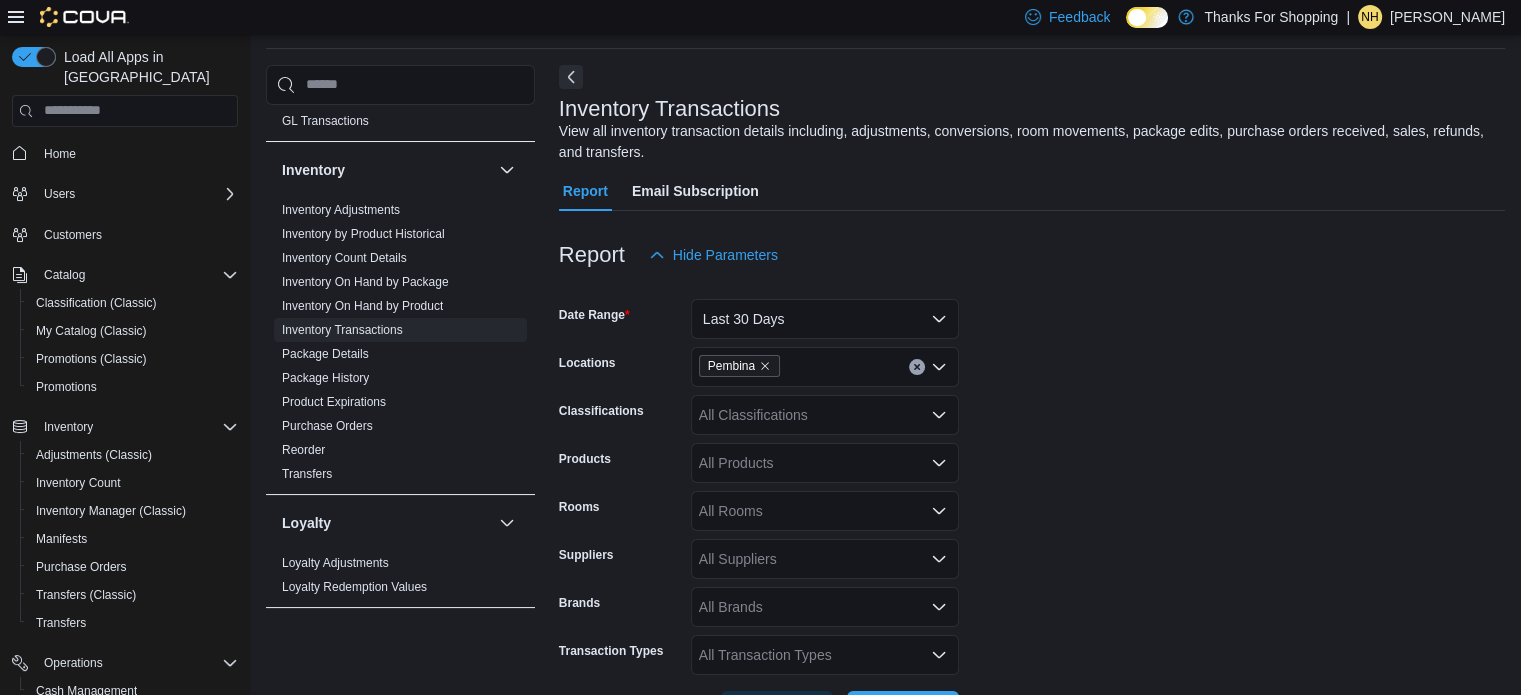 click on "All Products" at bounding box center (825, 463) 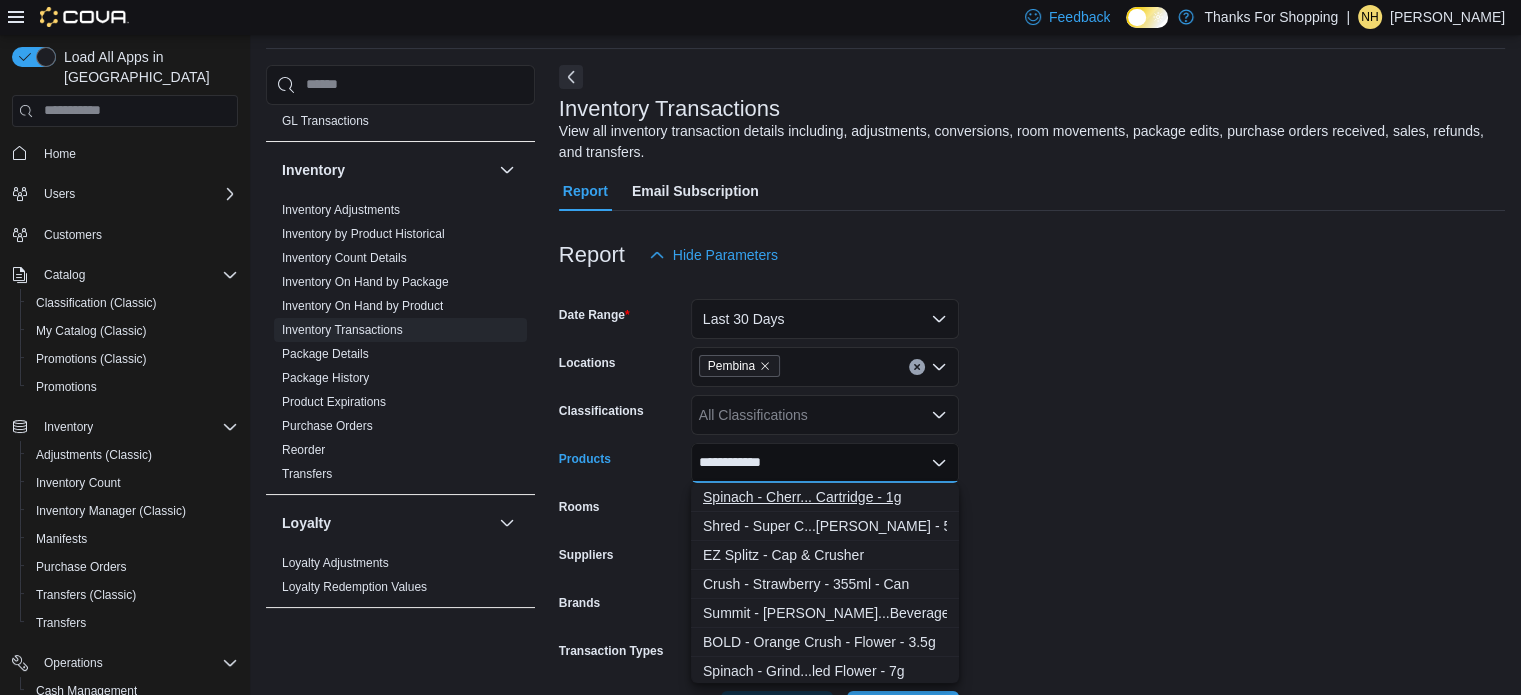 type on "**********" 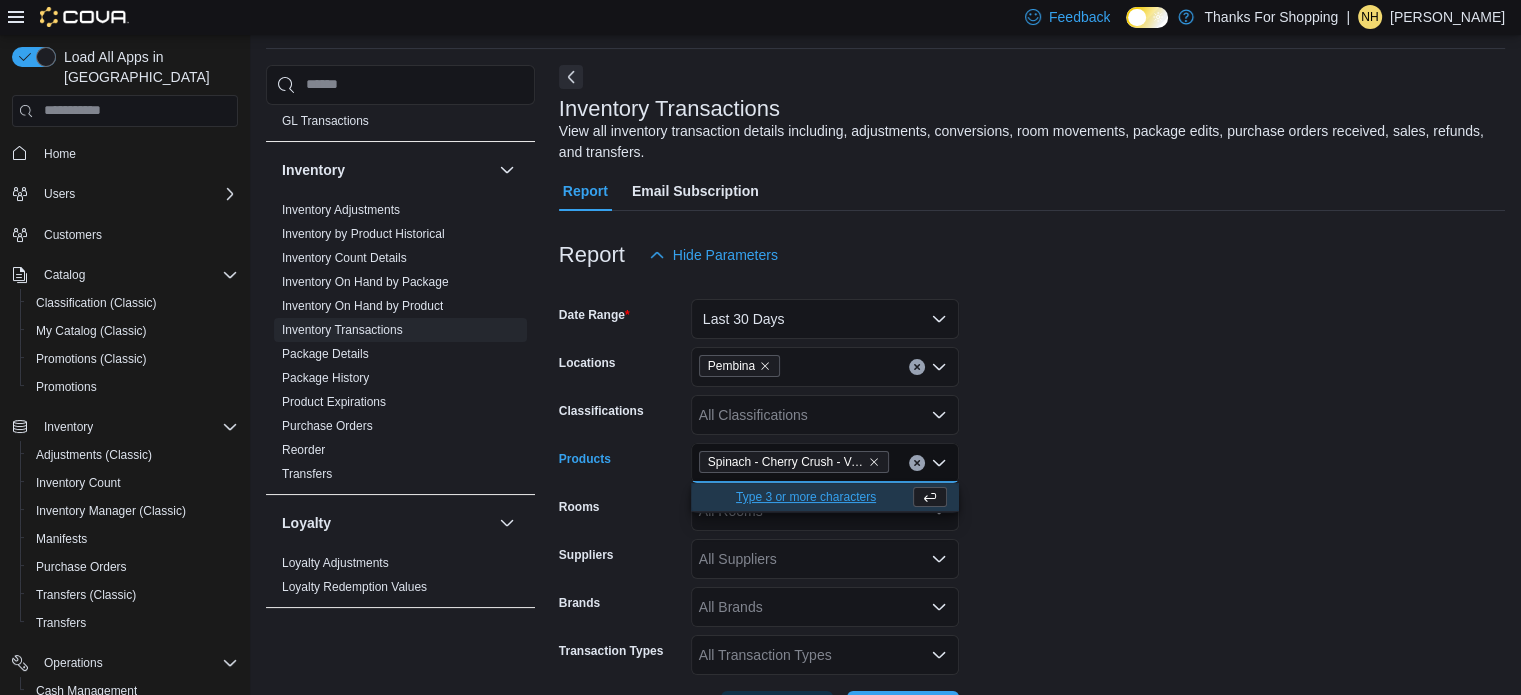drag, startPoint x: 1229, startPoint y: 474, endPoint x: 1152, endPoint y: 455, distance: 79.30952 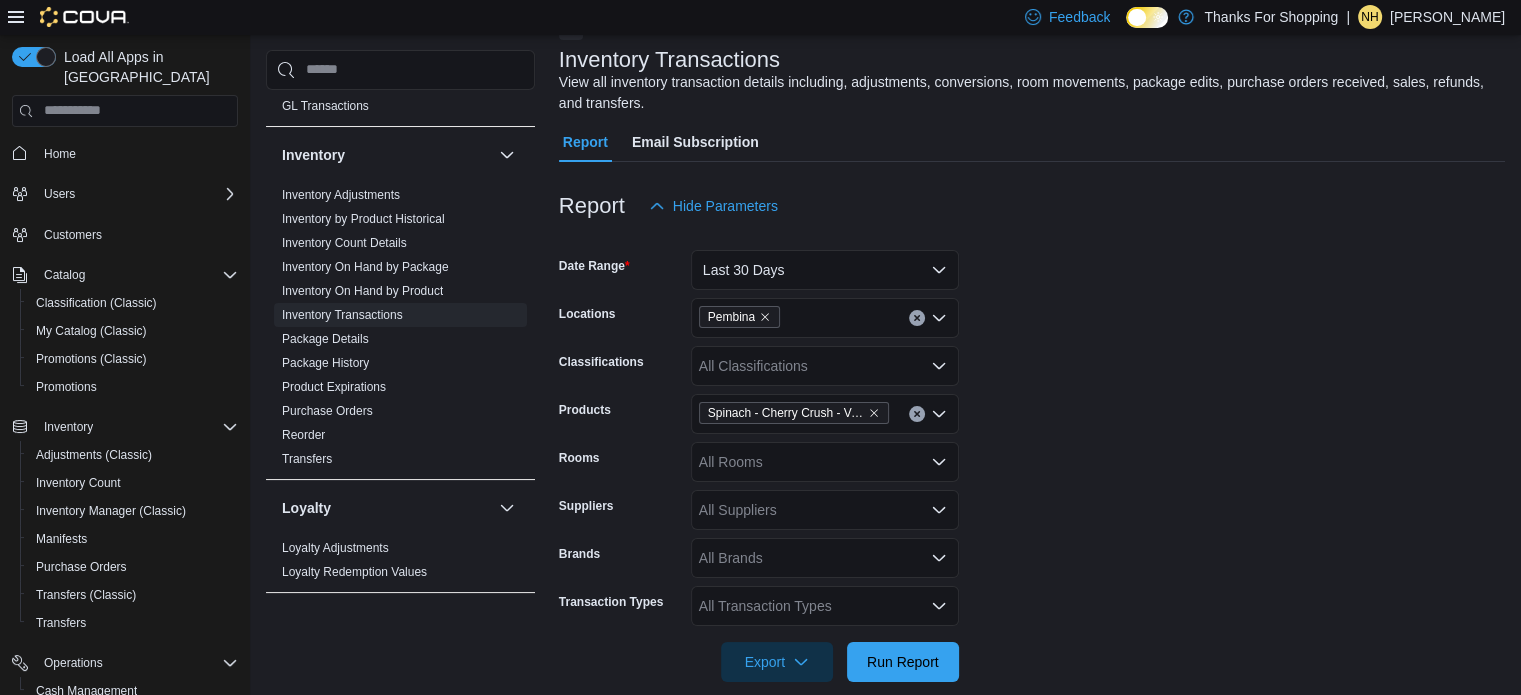 scroll, scrollTop: 142, scrollLeft: 0, axis: vertical 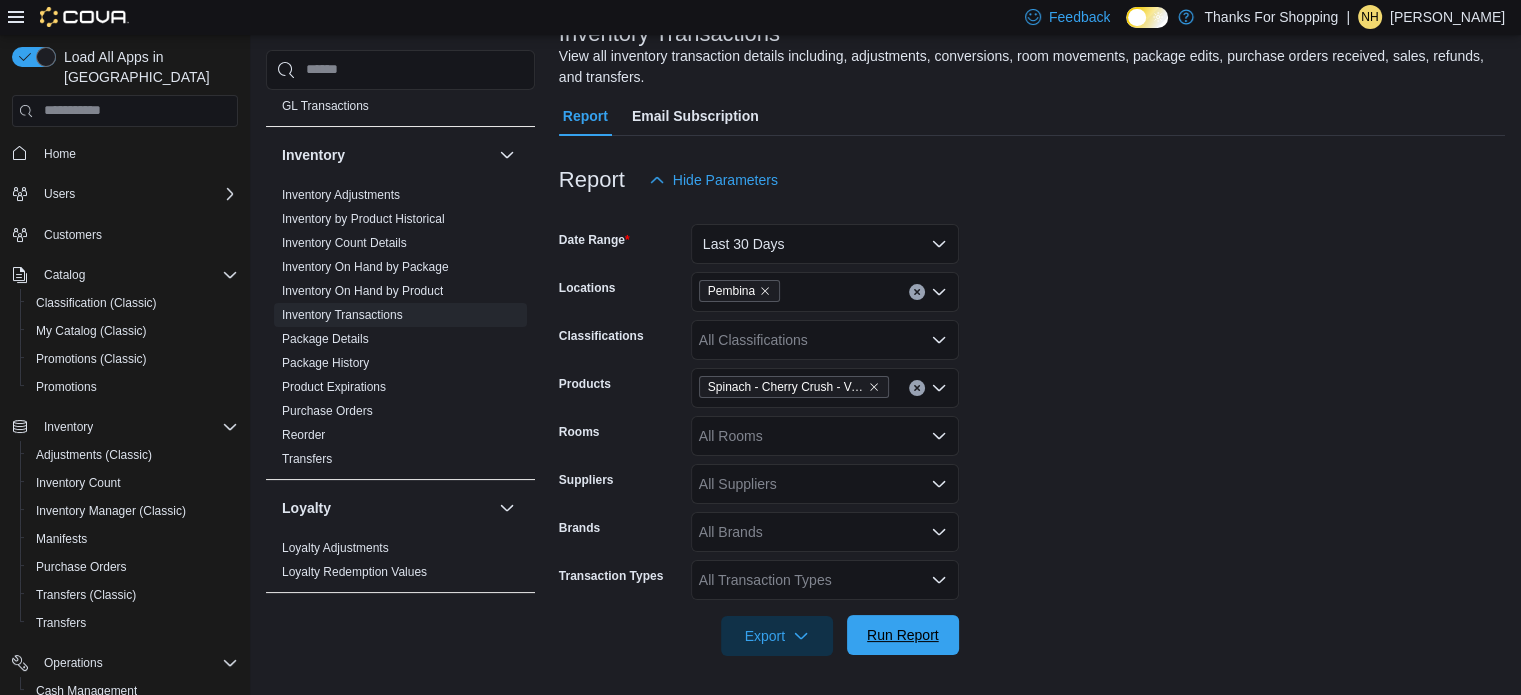 click on "Run Report" at bounding box center (903, 635) 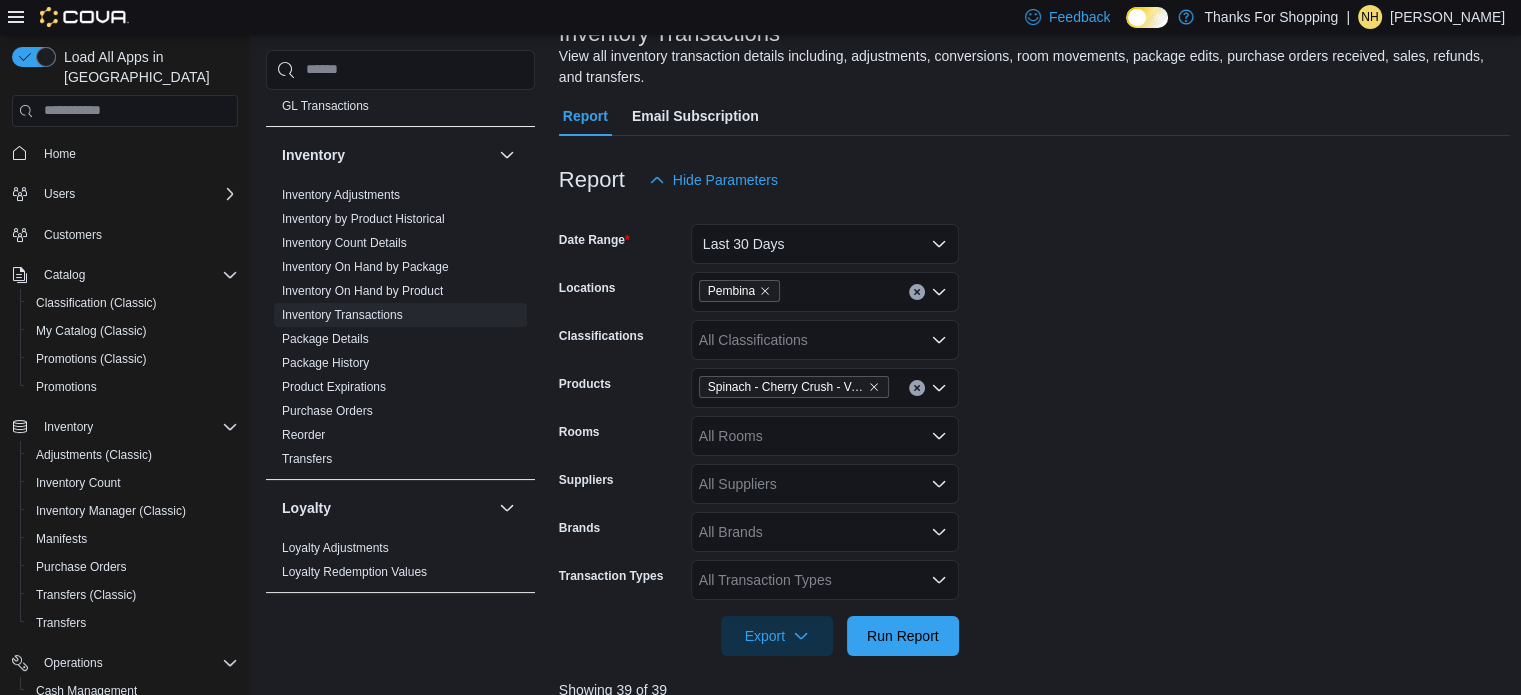 scroll, scrollTop: 342, scrollLeft: 0, axis: vertical 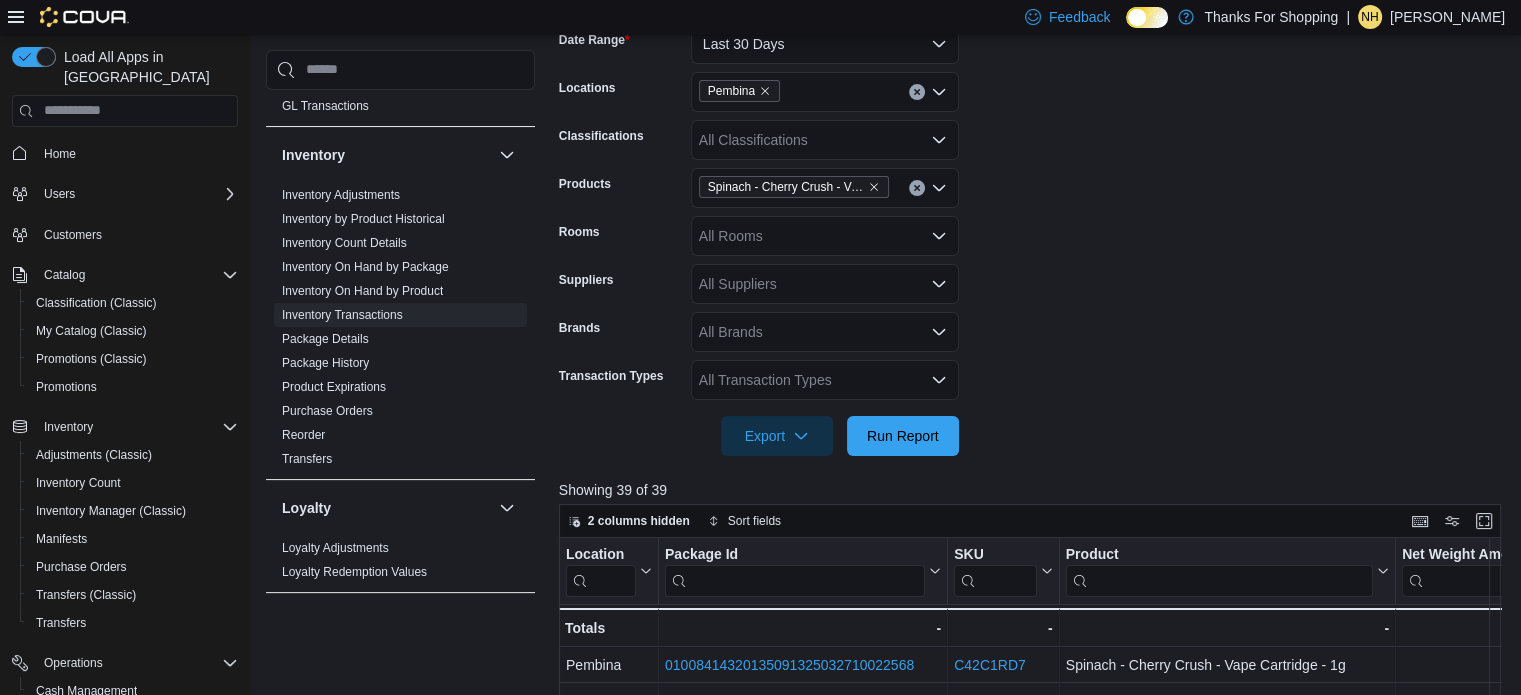 click on "All Transaction Types" at bounding box center [825, 380] 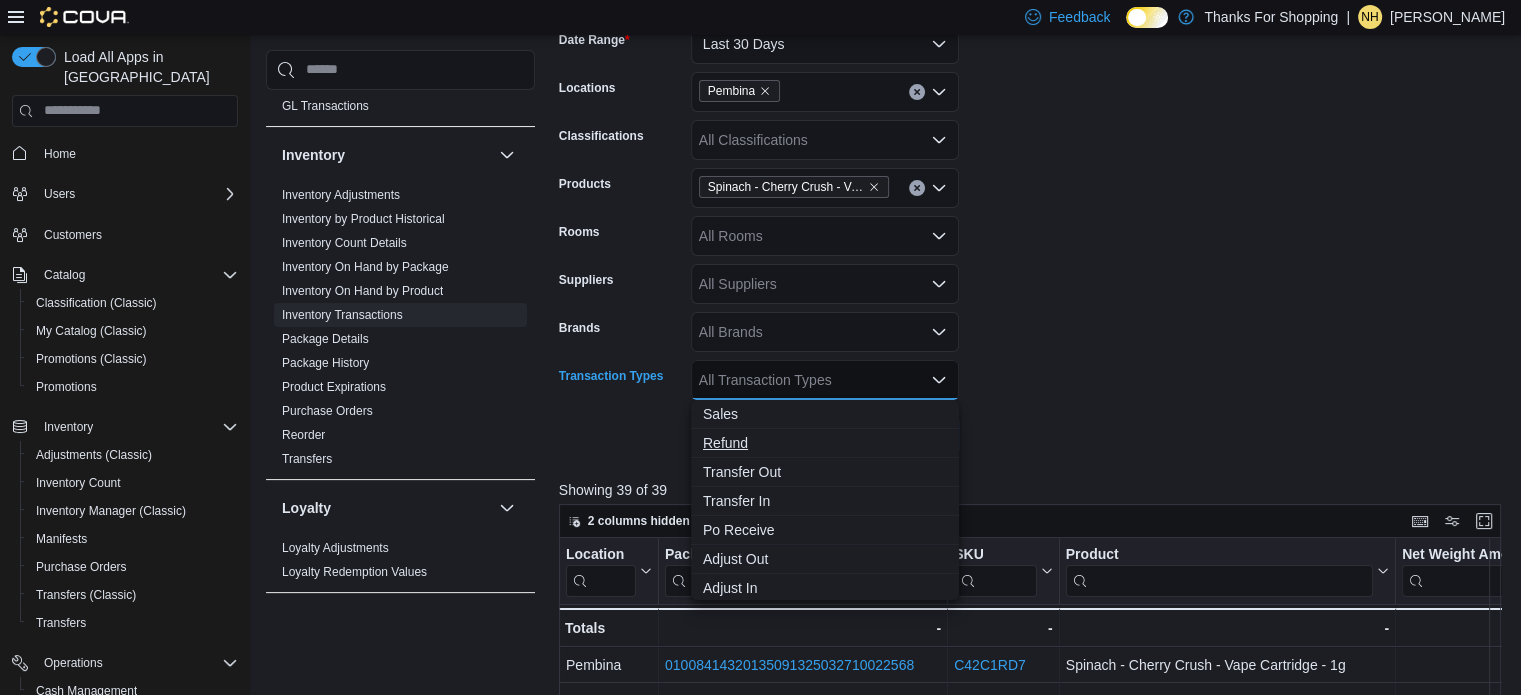 click on "Refund" at bounding box center [825, 443] 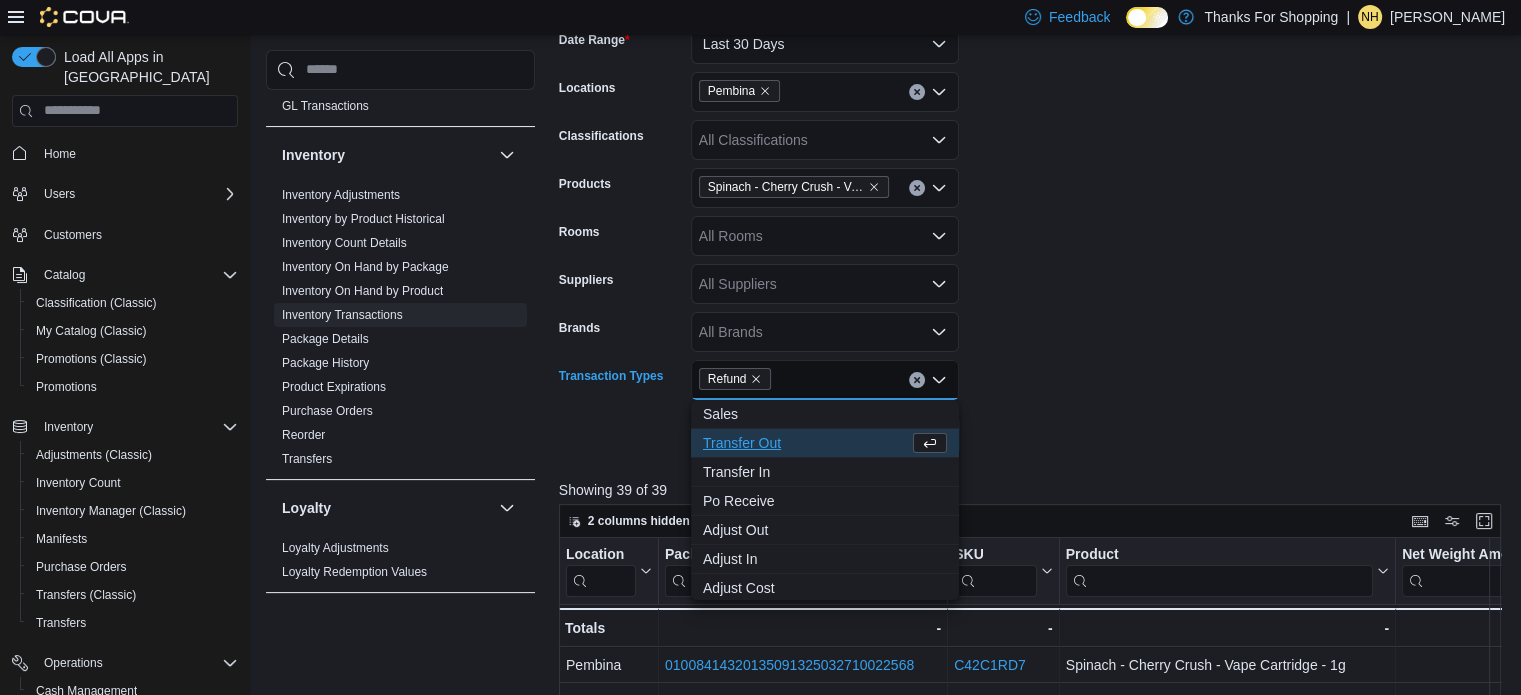 click on "Date Range Last 30 Days Locations Pembina Classifications All Classifications Products Spinach - Cherry Crush - Vape Cartridge - 1g Rooms All Rooms Suppliers All Suppliers Brands All Brands Transaction Types Refund Combo box. Selected. Refund. Press Backspace to delete Refund. Combo box input. All Transaction Types. Type some text or, to display a list of choices, press Down Arrow. To exit the list of choices, press Escape. Export  Run Report" at bounding box center [1035, 228] 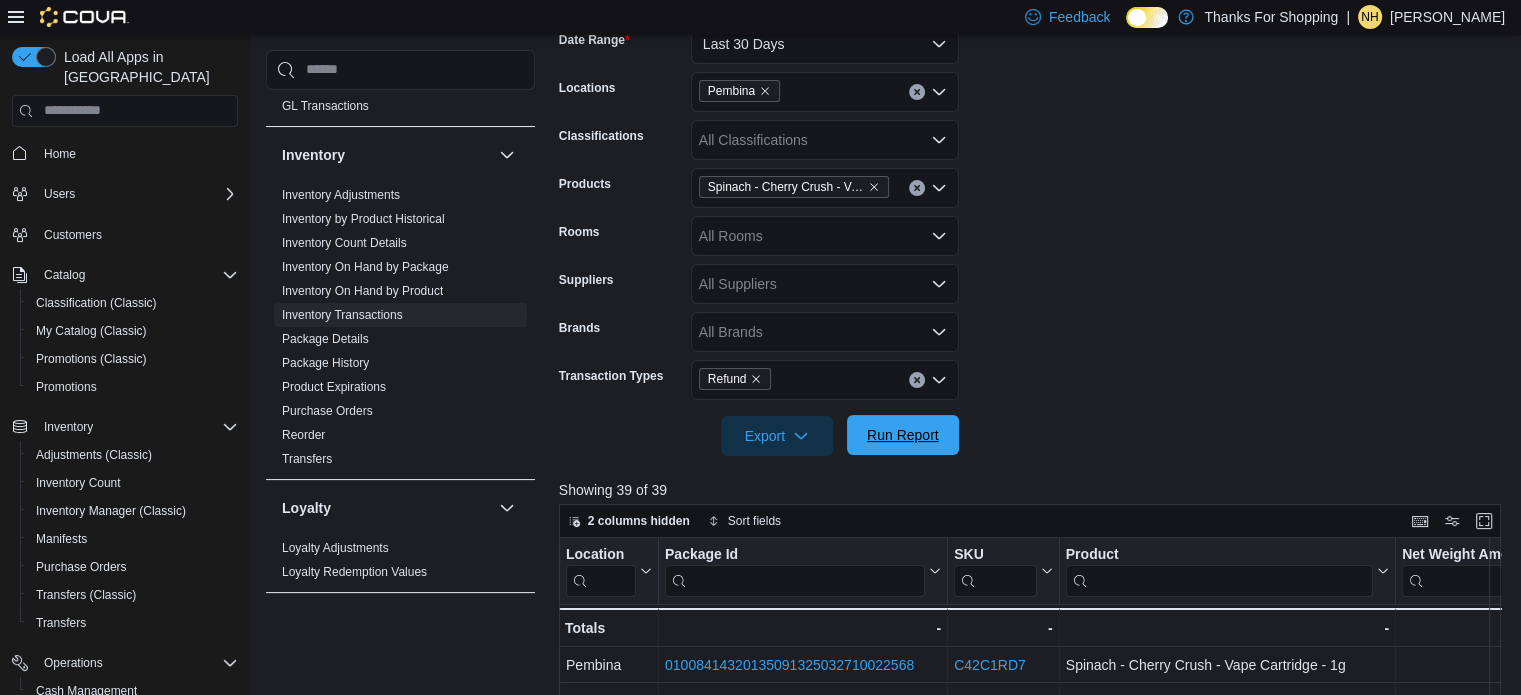 click on "Run Report" at bounding box center (903, 435) 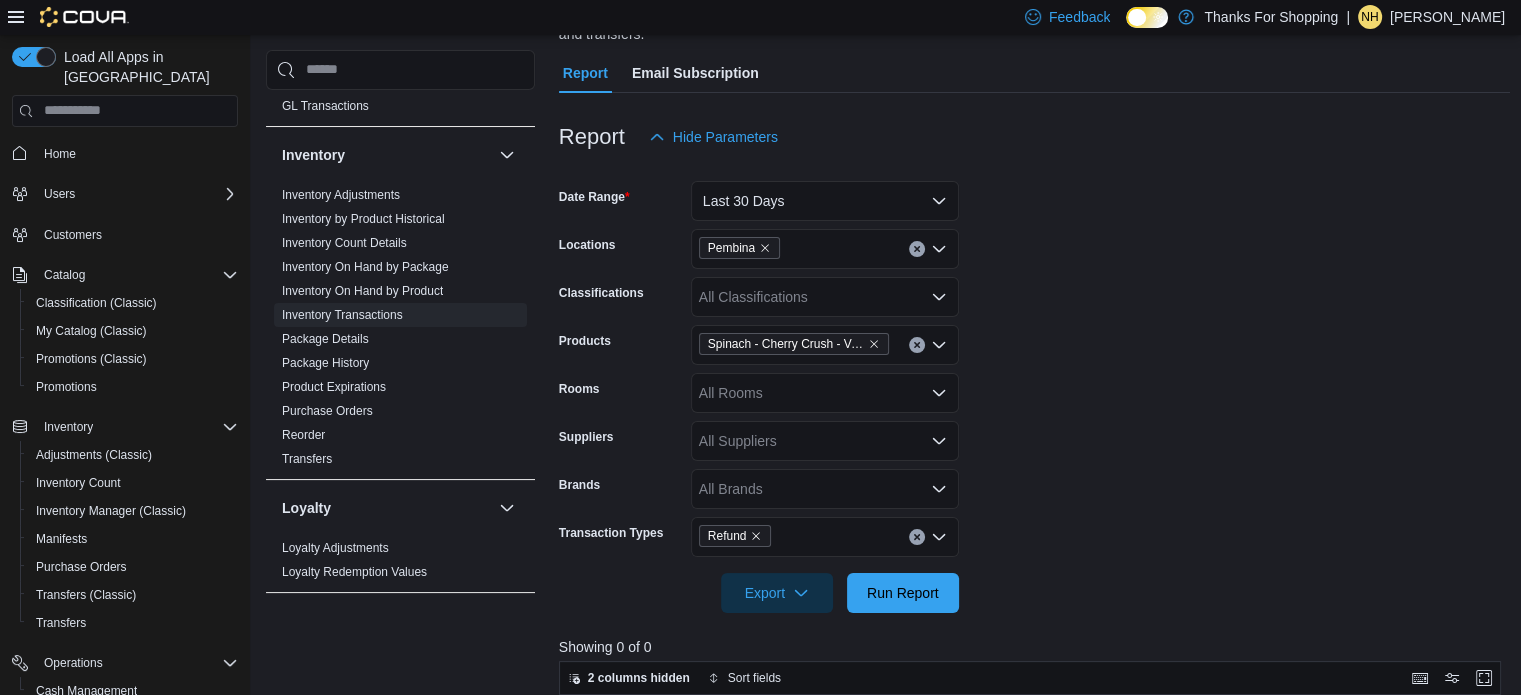 scroll, scrollTop: 0, scrollLeft: 0, axis: both 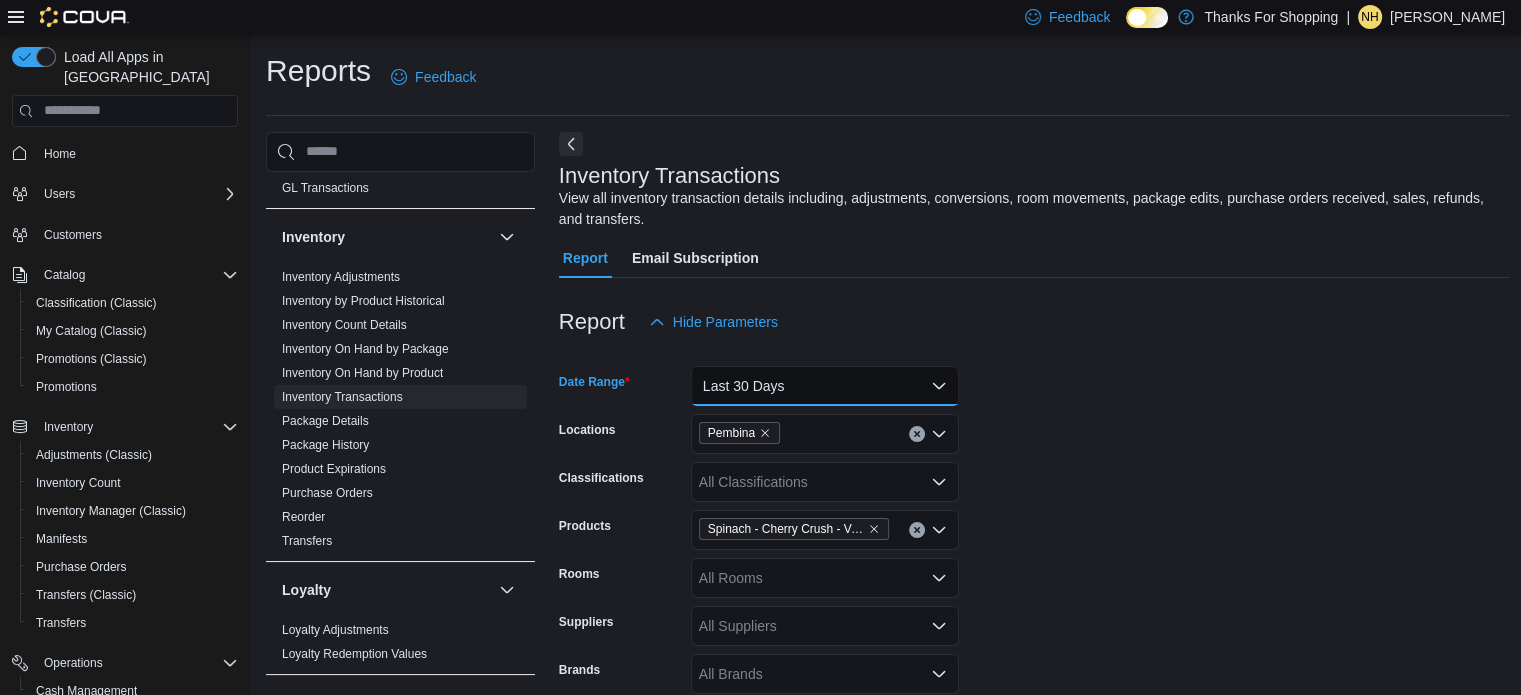 click on "Last 30 Days" at bounding box center (825, 386) 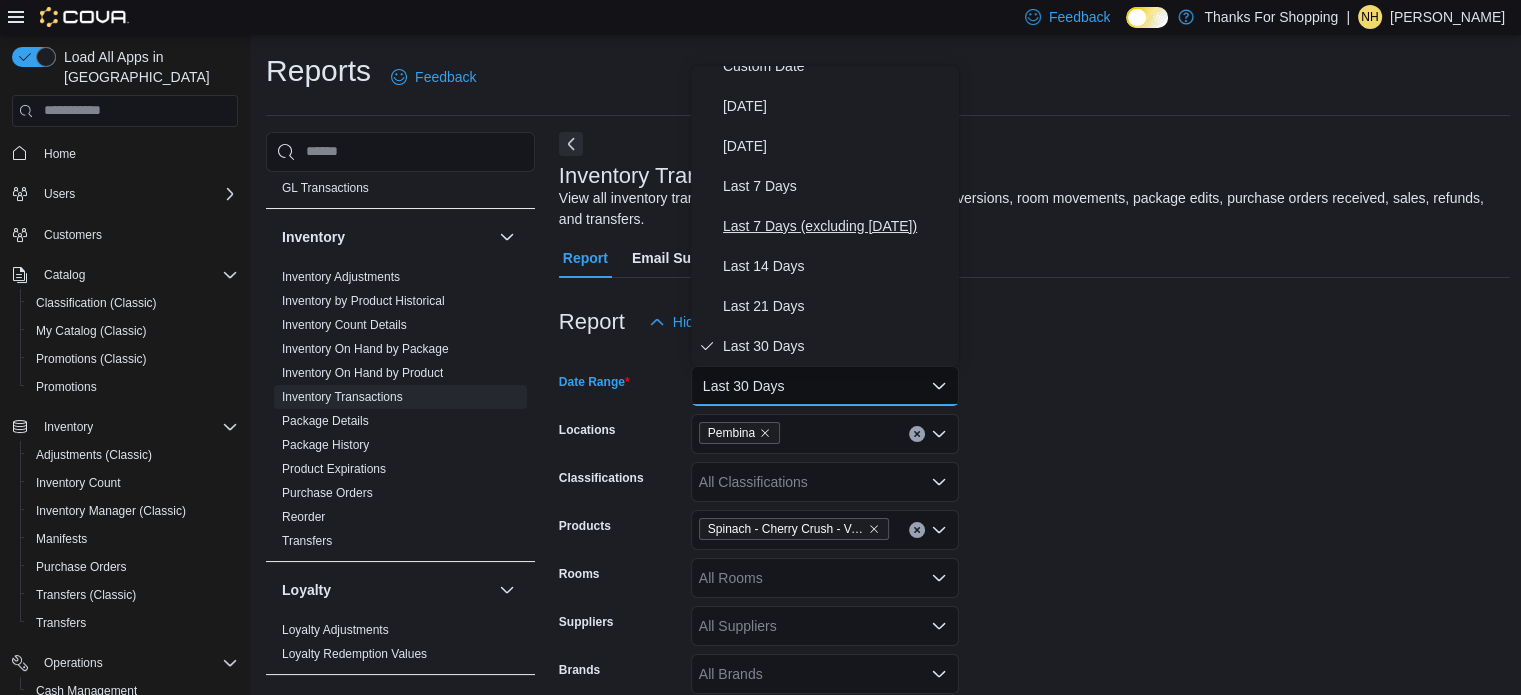 scroll, scrollTop: 0, scrollLeft: 0, axis: both 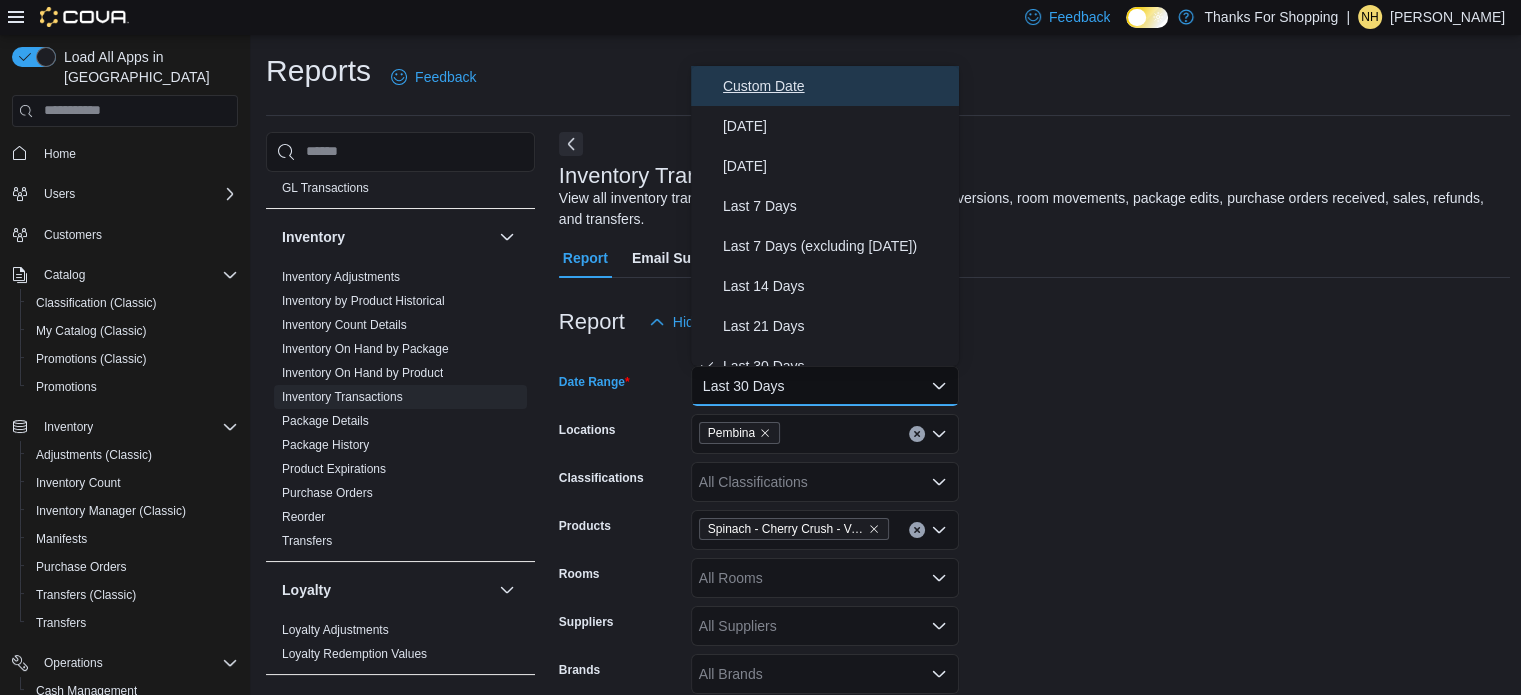 click on "Custom Date" at bounding box center (837, 86) 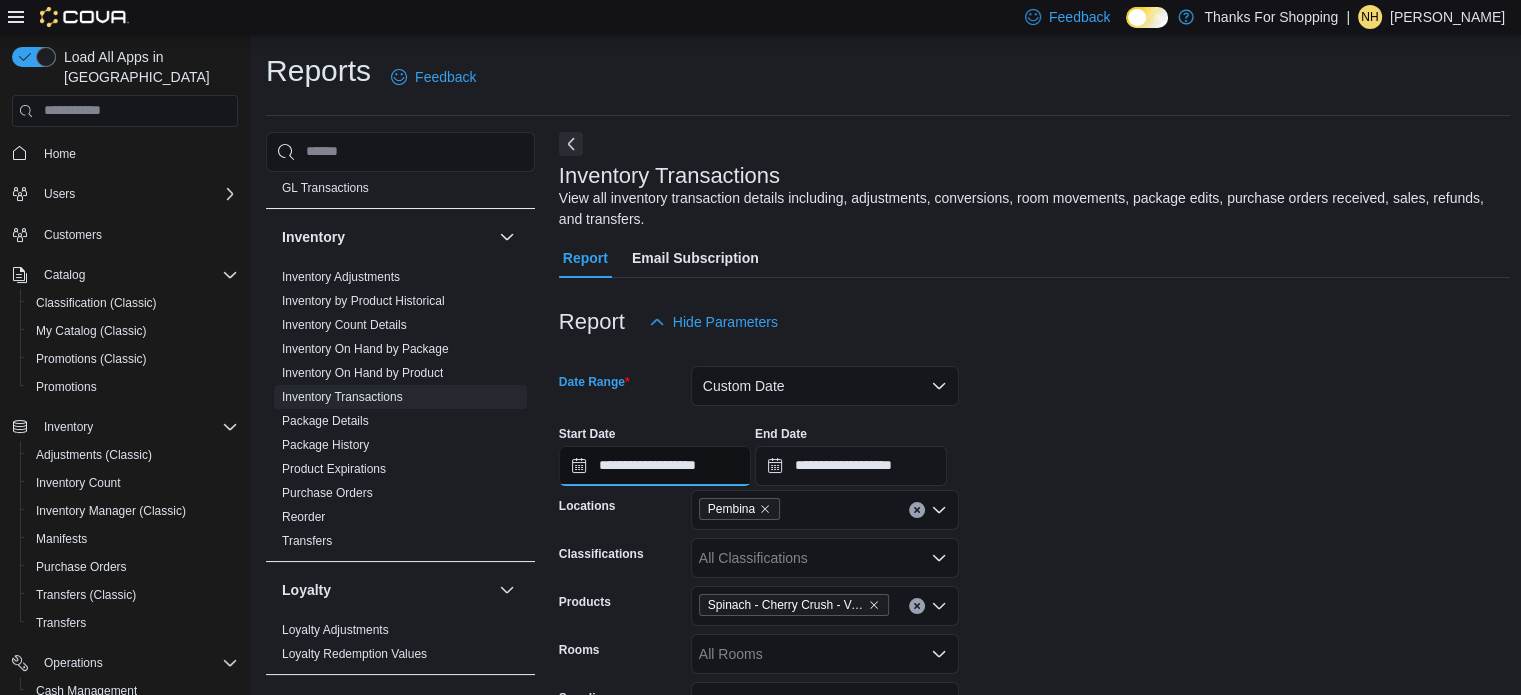 click on "**********" at bounding box center [655, 466] 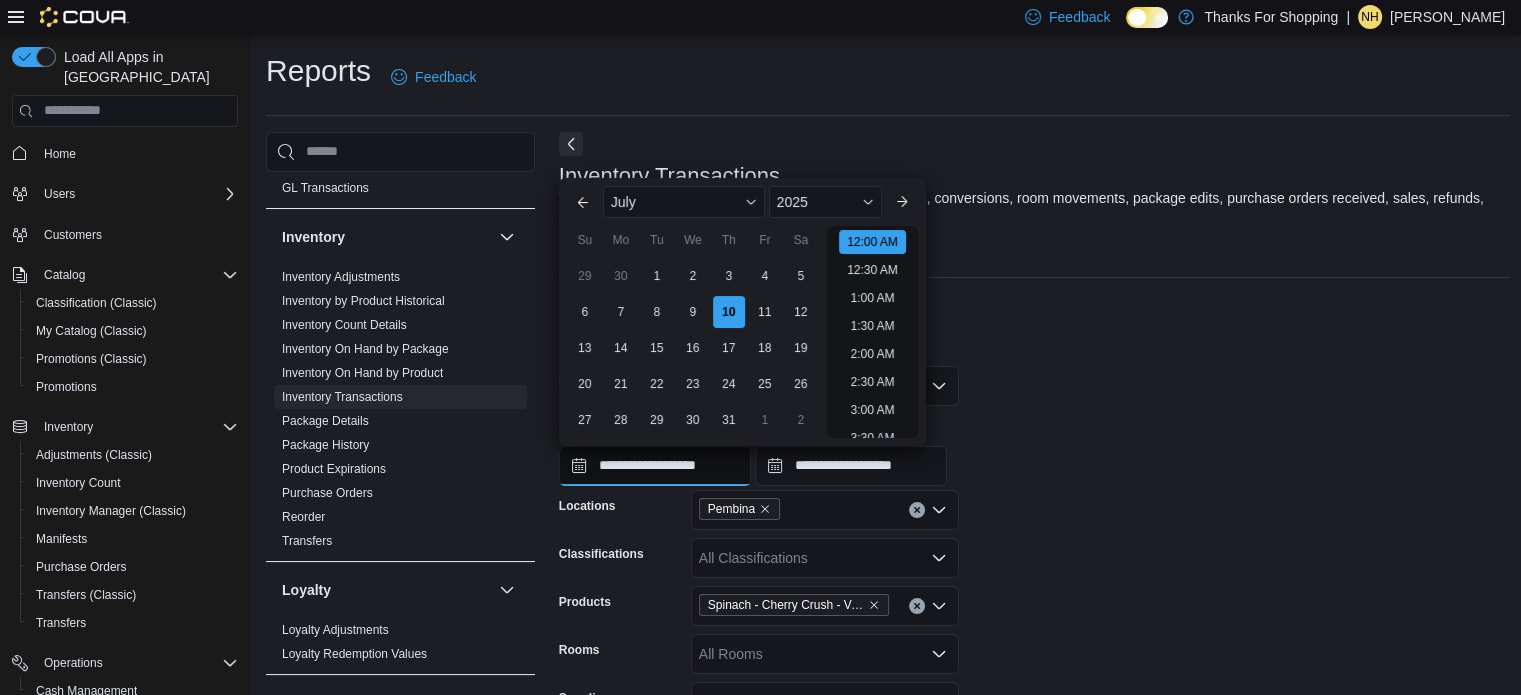 scroll, scrollTop: 62, scrollLeft: 0, axis: vertical 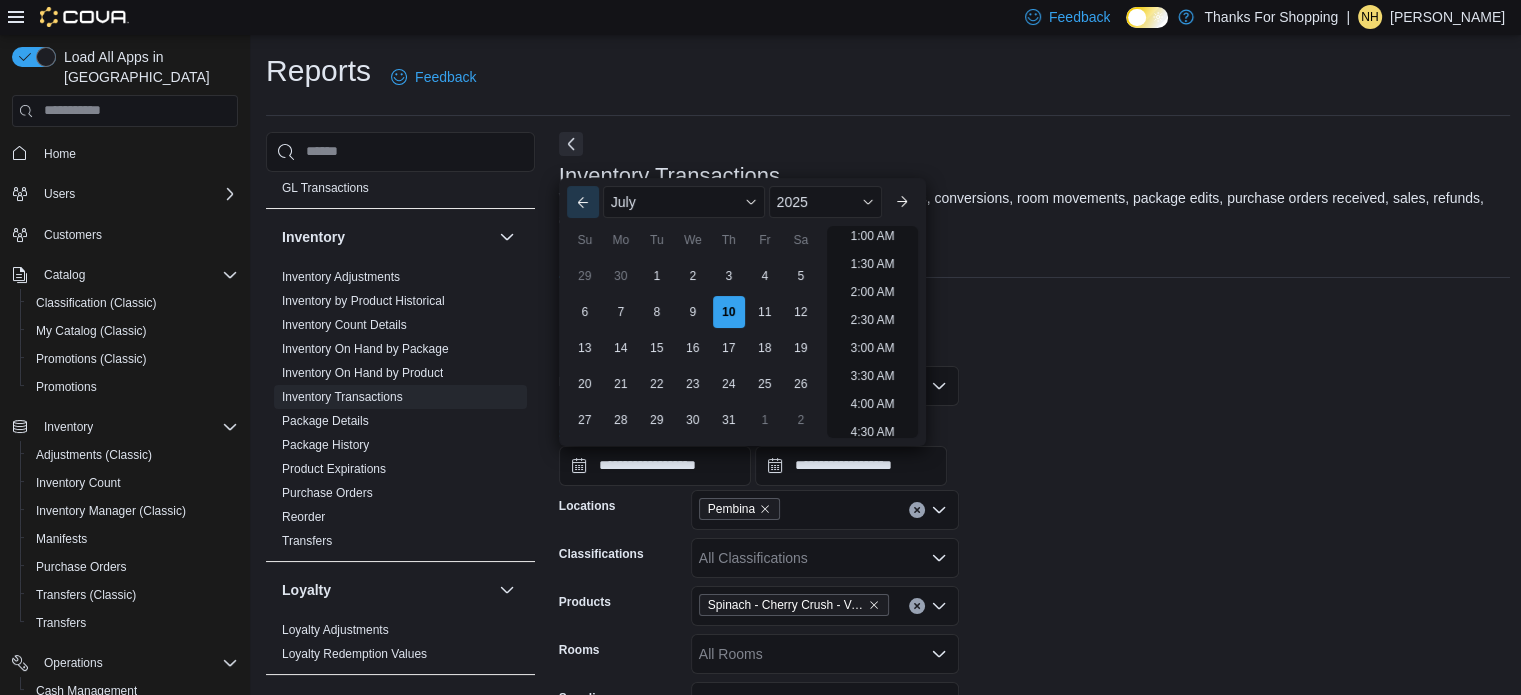 click on "Previous Month" at bounding box center (583, 202) 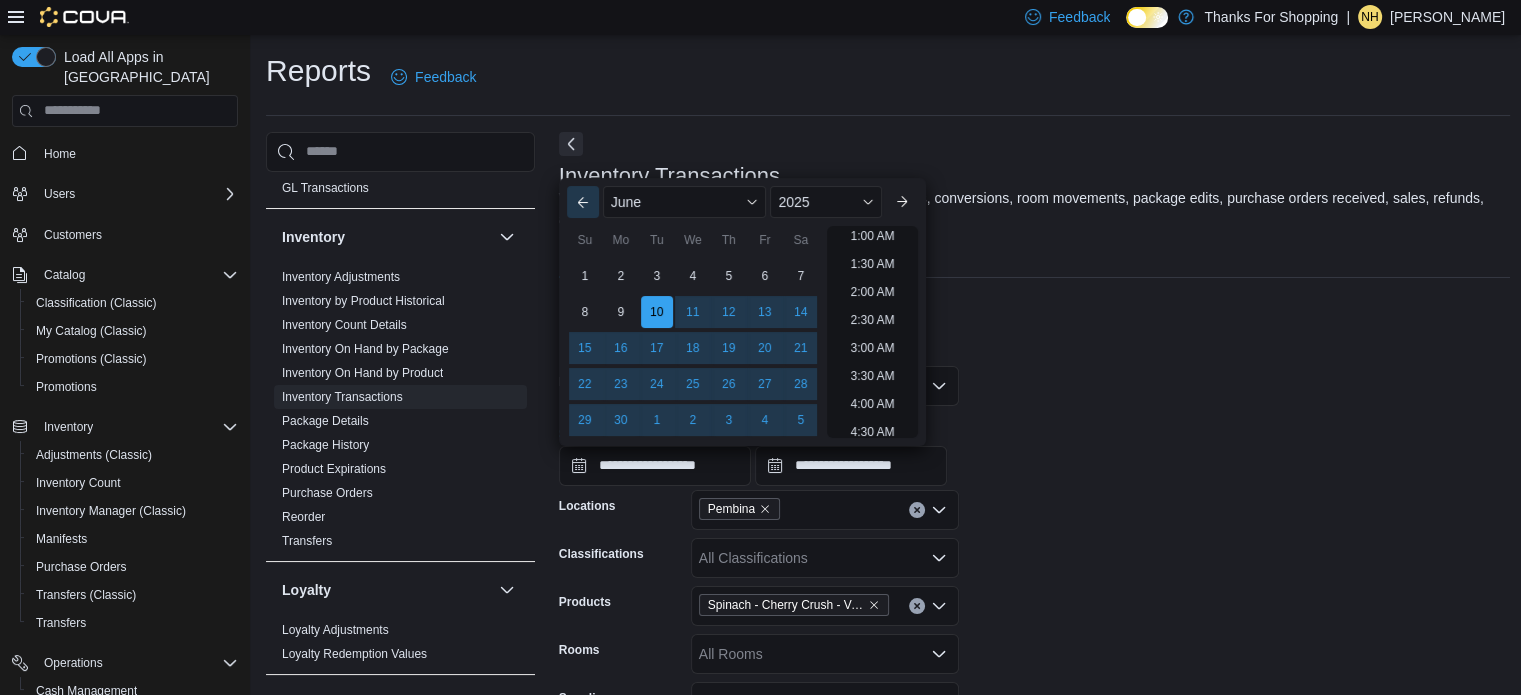 scroll, scrollTop: 4, scrollLeft: 0, axis: vertical 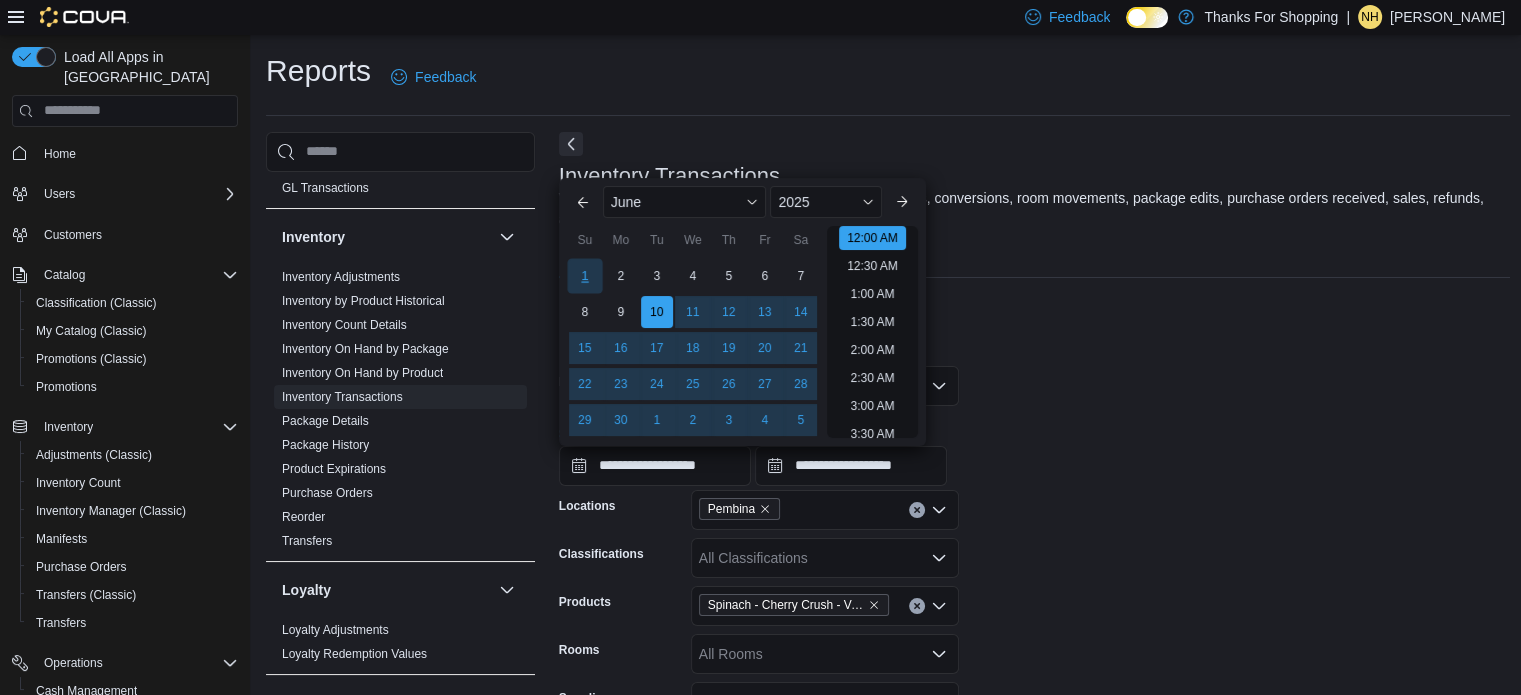 click on "1" at bounding box center [584, 275] 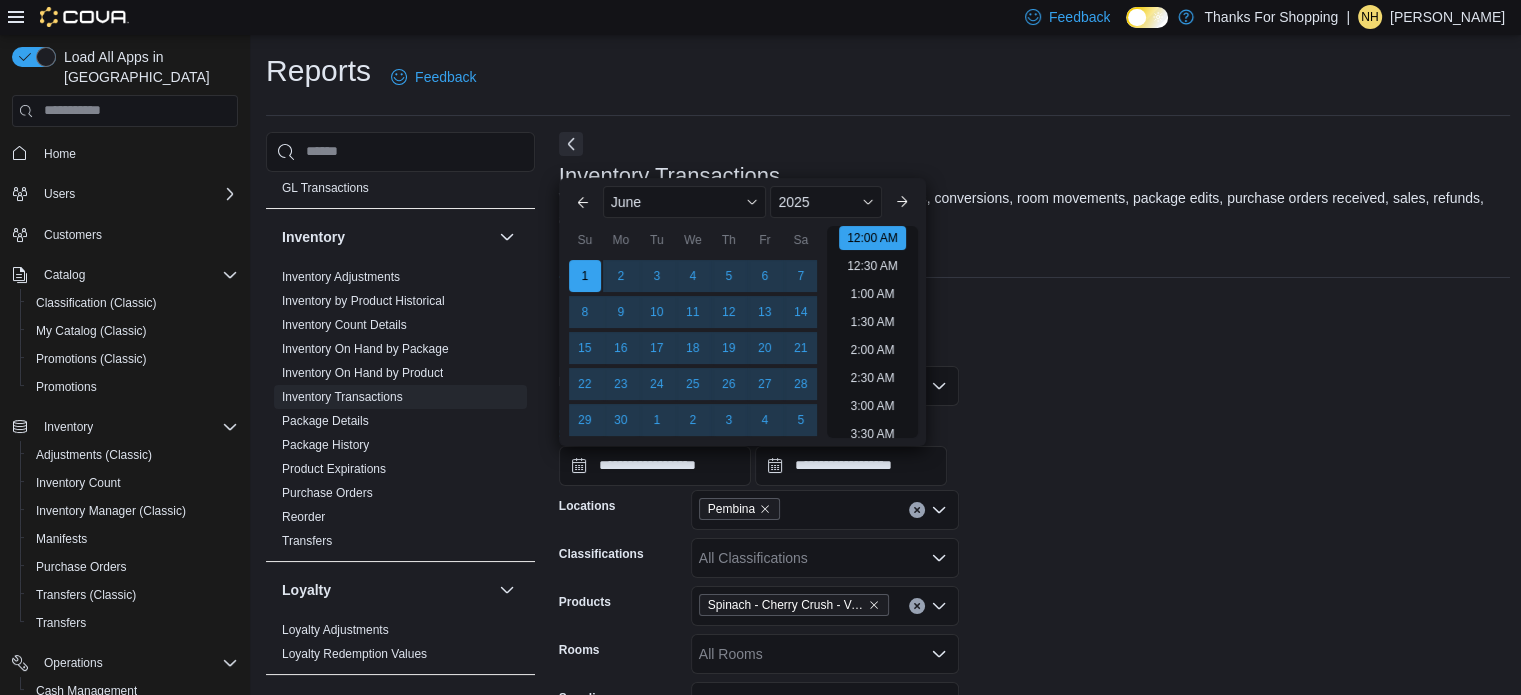 click on "**********" at bounding box center (1035, 448) 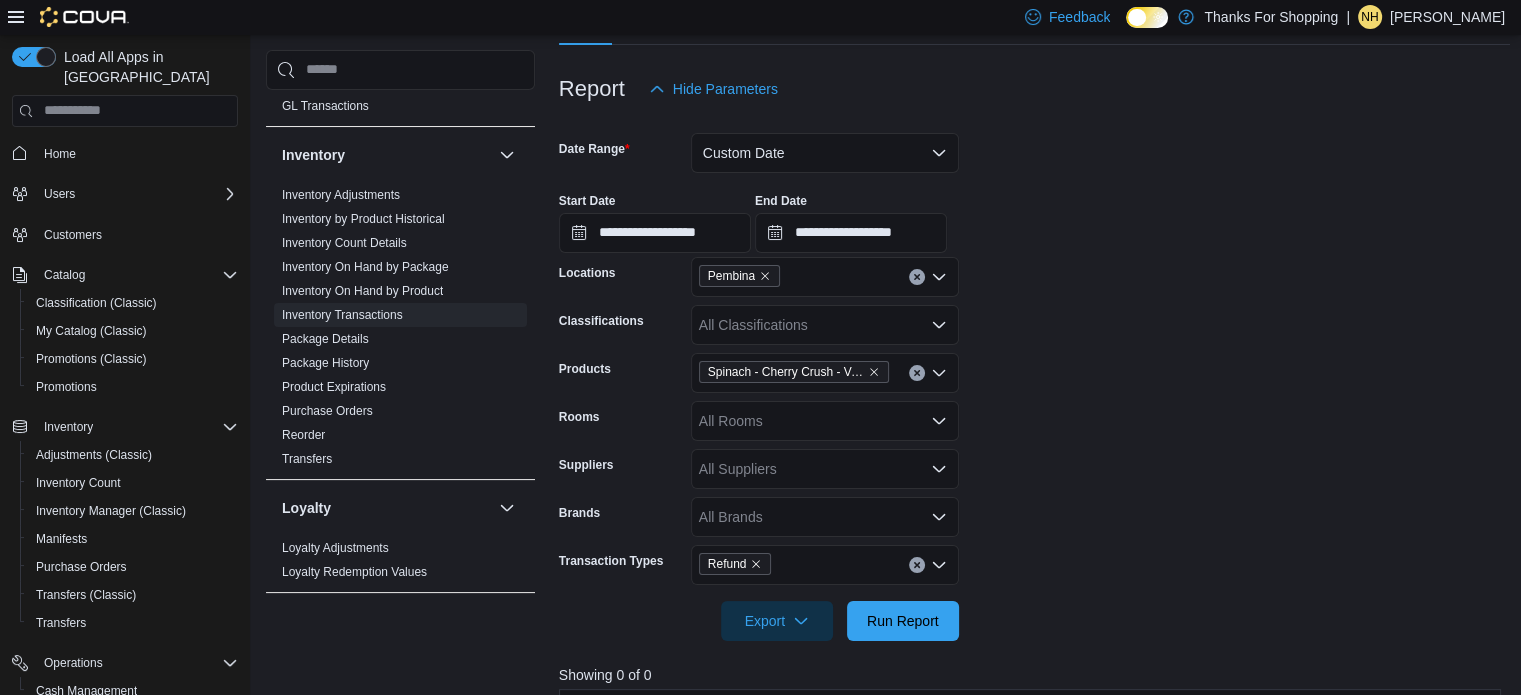 scroll, scrollTop: 400, scrollLeft: 0, axis: vertical 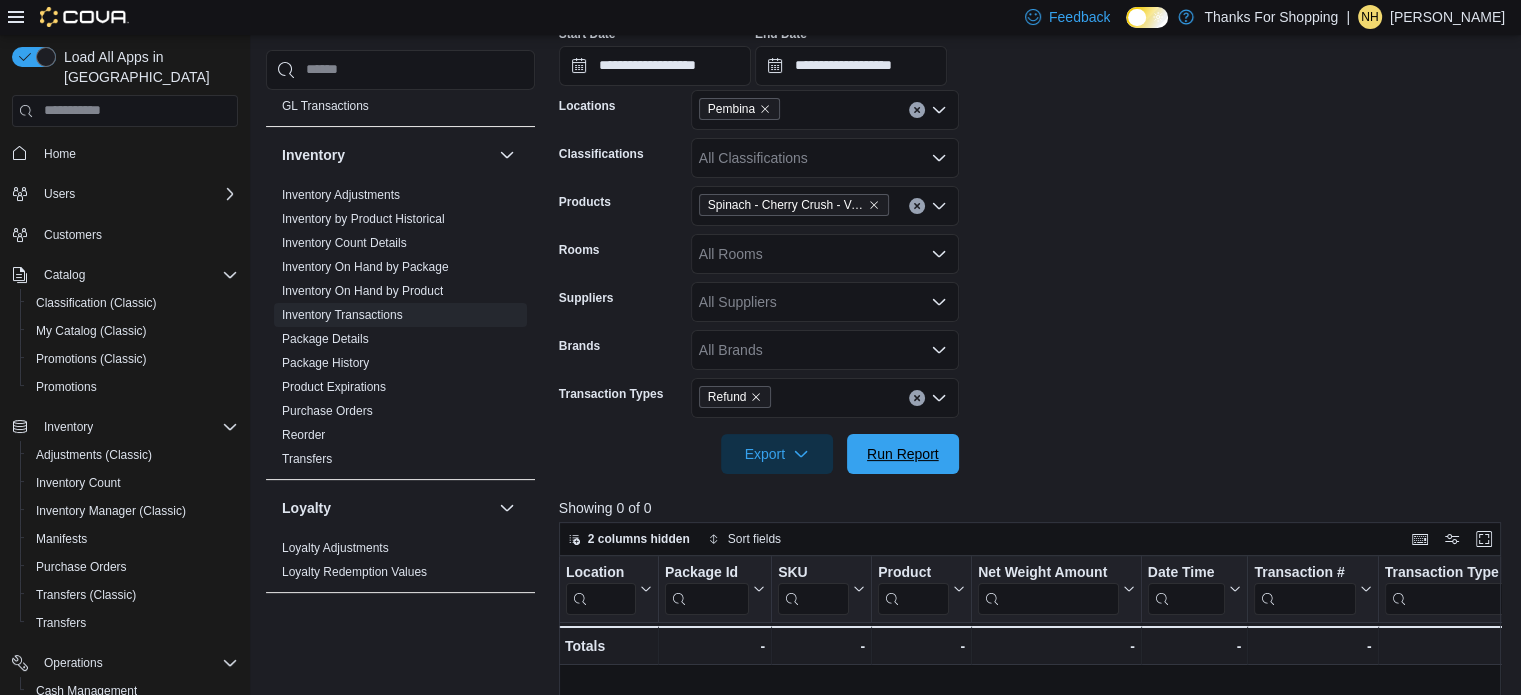 drag, startPoint x: 930, startPoint y: 459, endPoint x: 1059, endPoint y: 444, distance: 129.86917 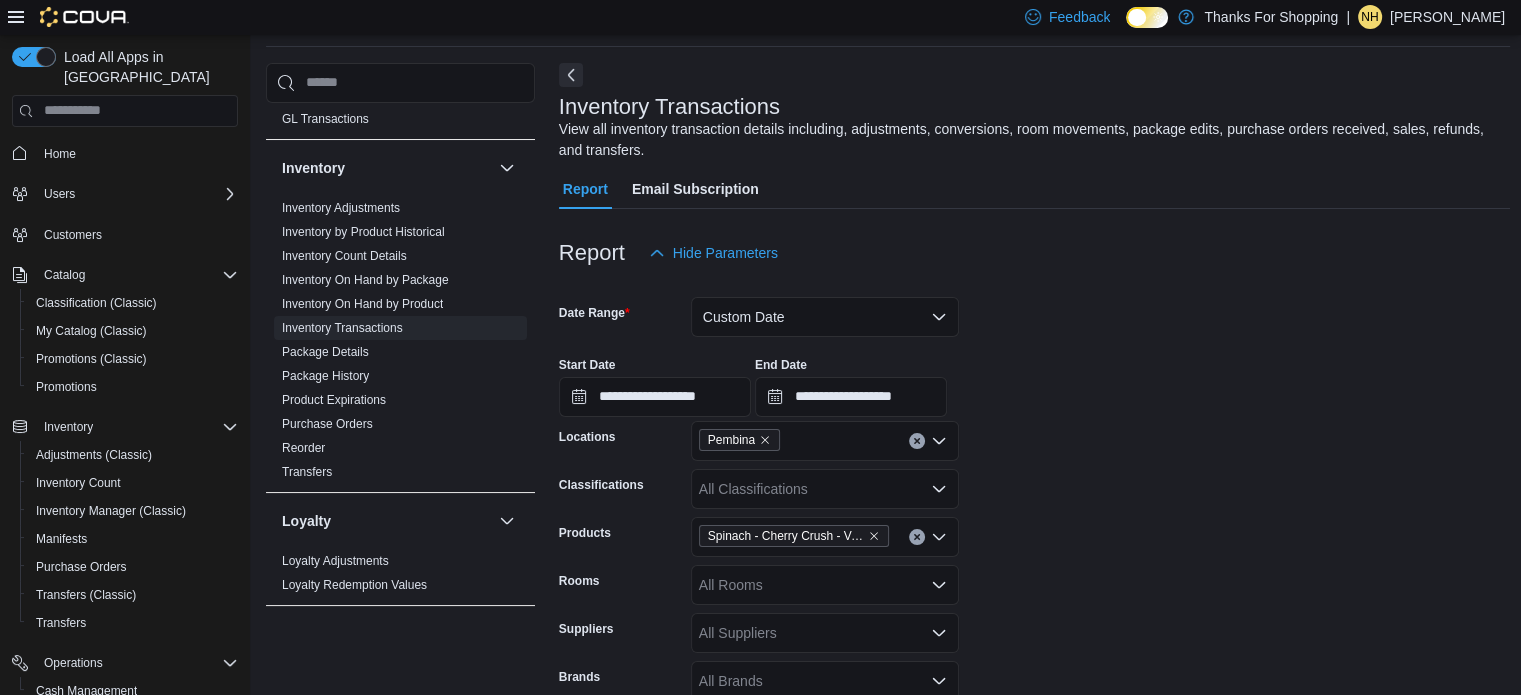 scroll, scrollTop: 0, scrollLeft: 0, axis: both 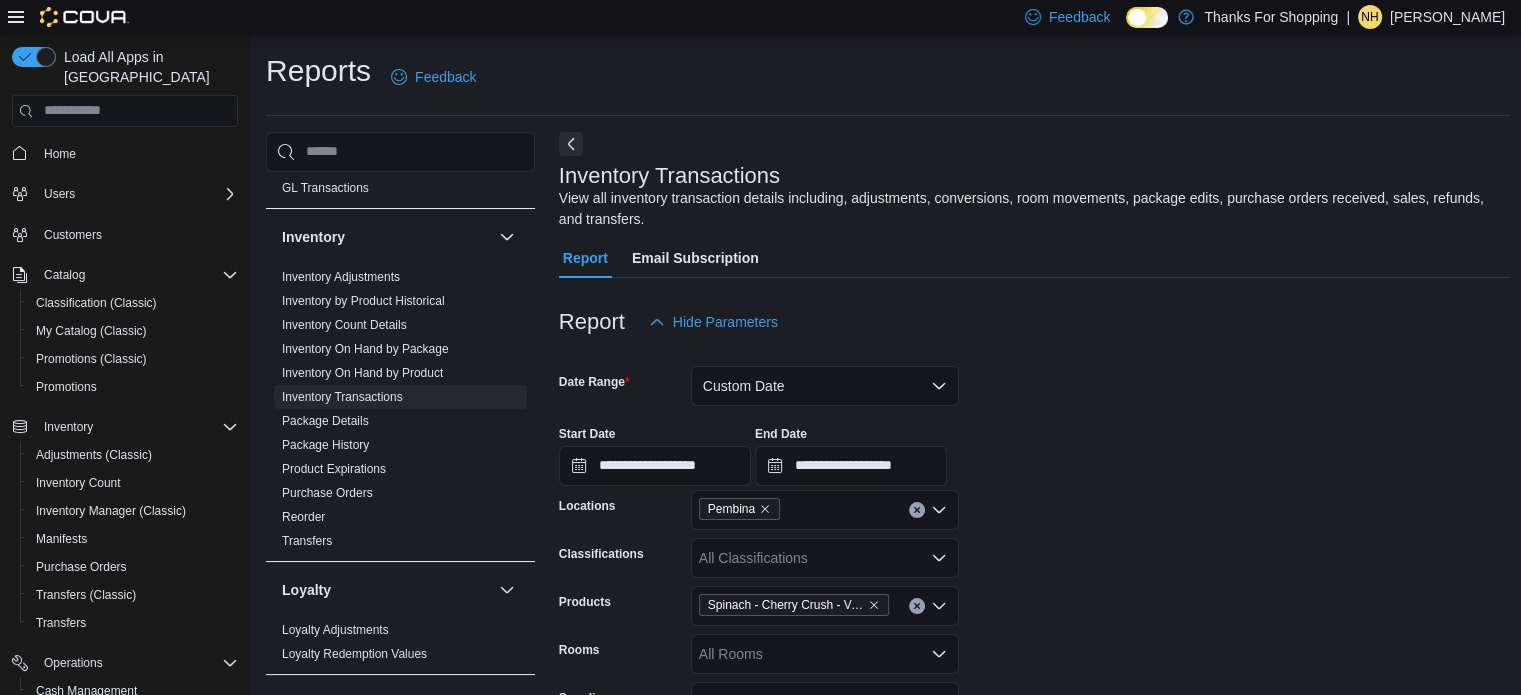 click on "**********" at bounding box center [1035, 608] 